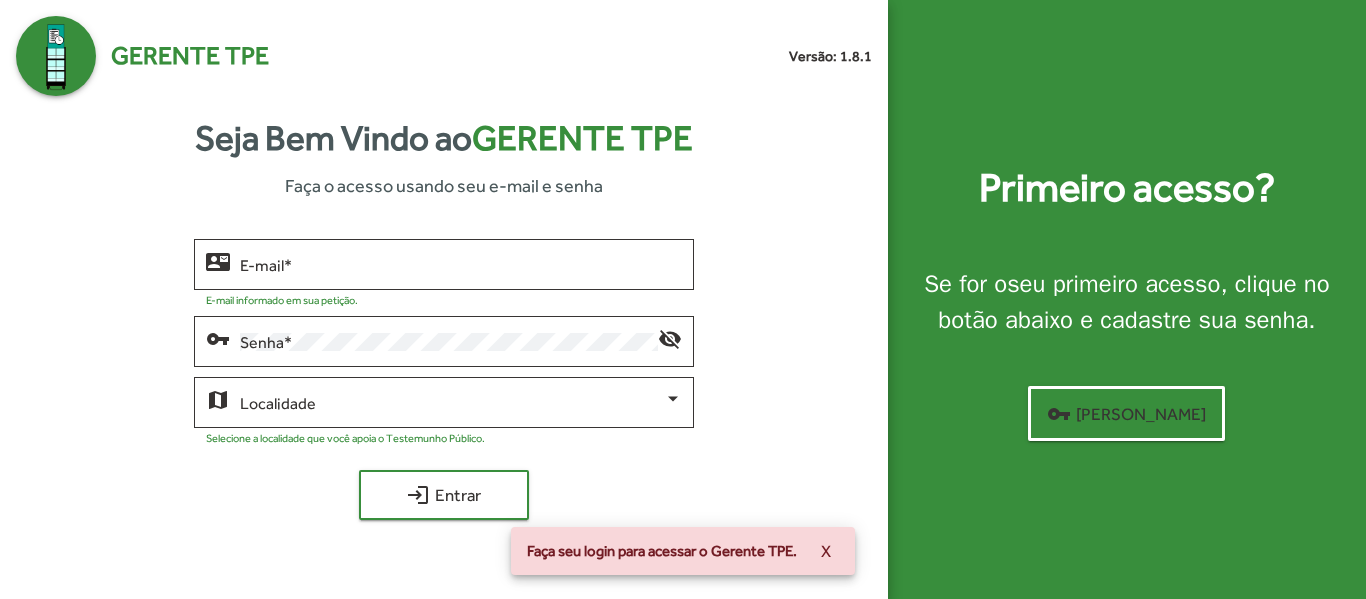 scroll, scrollTop: 0, scrollLeft: 0, axis: both 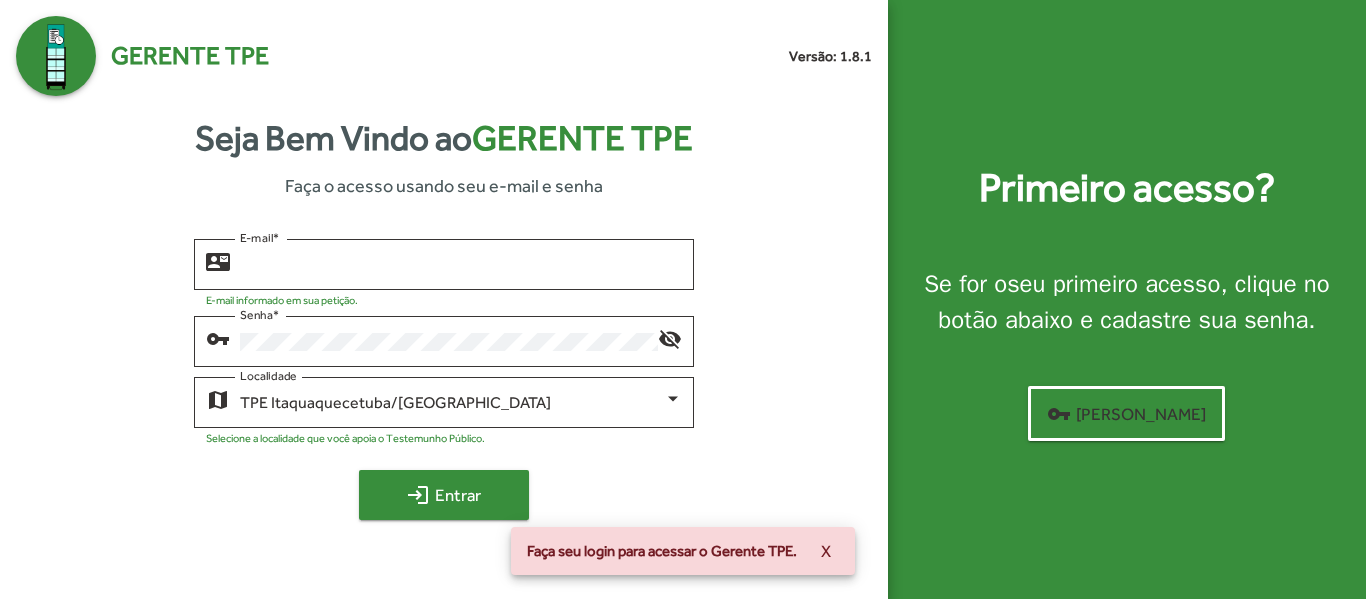 type on "**********" 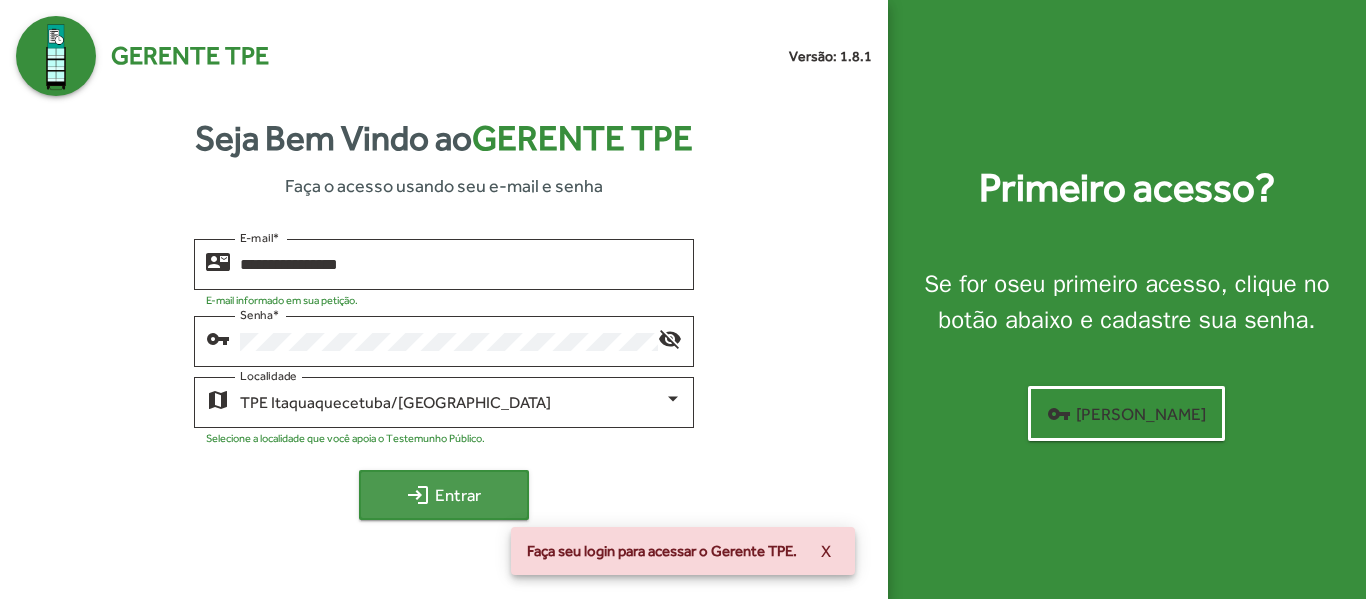 click on "login  Entrar" 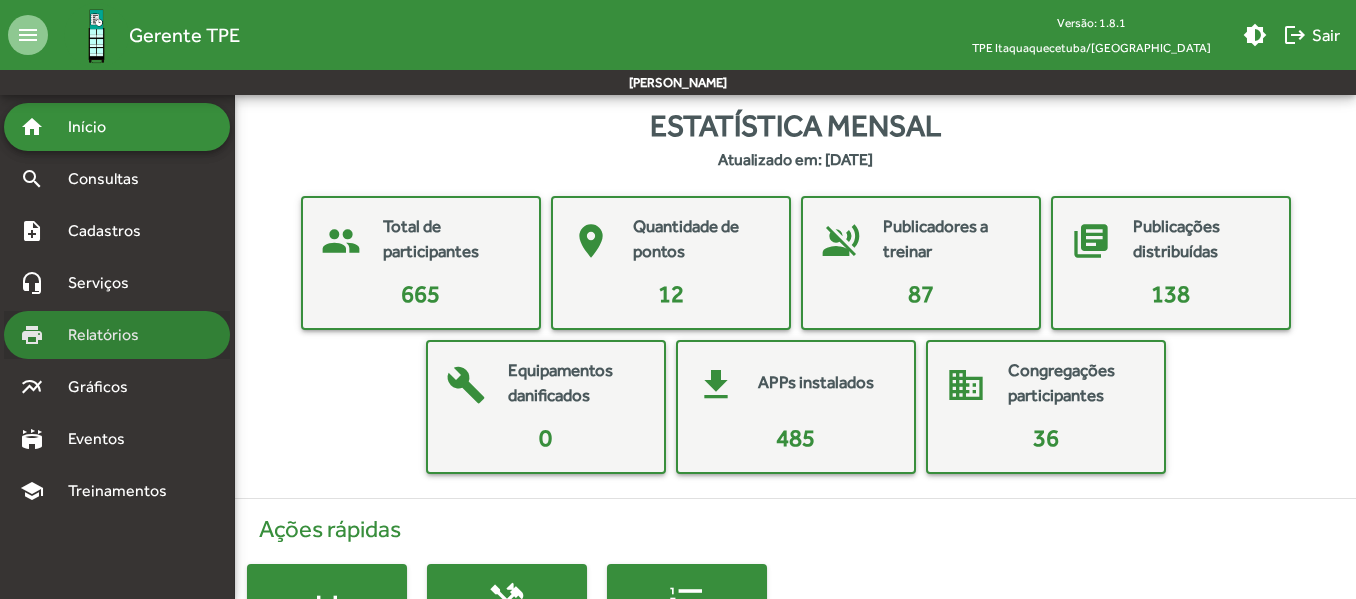 click on "Relatórios" at bounding box center (110, 335) 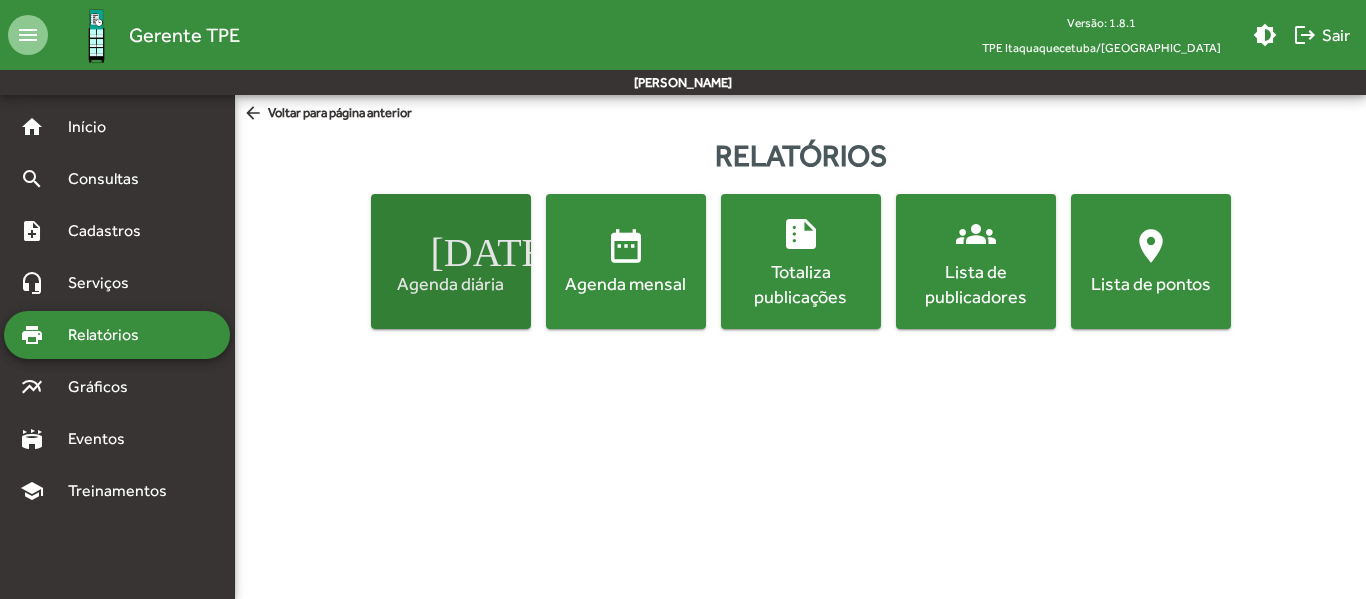 click on "Agenda diária" 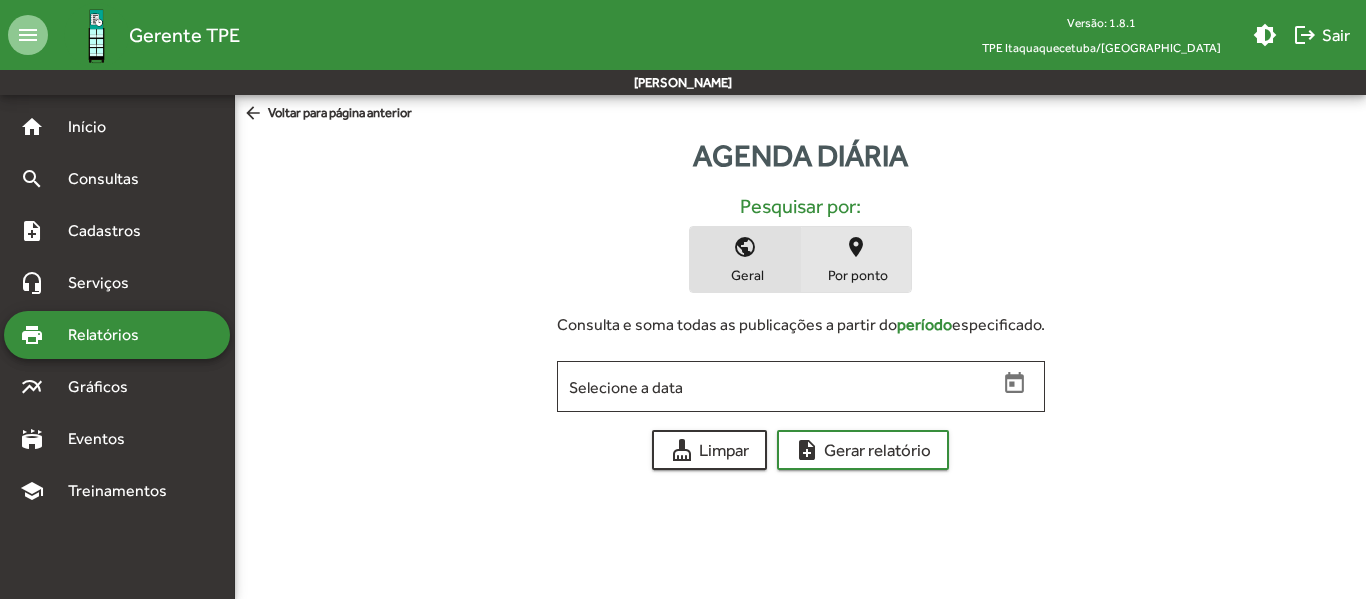 click on "Por ponto" at bounding box center (856, 275) 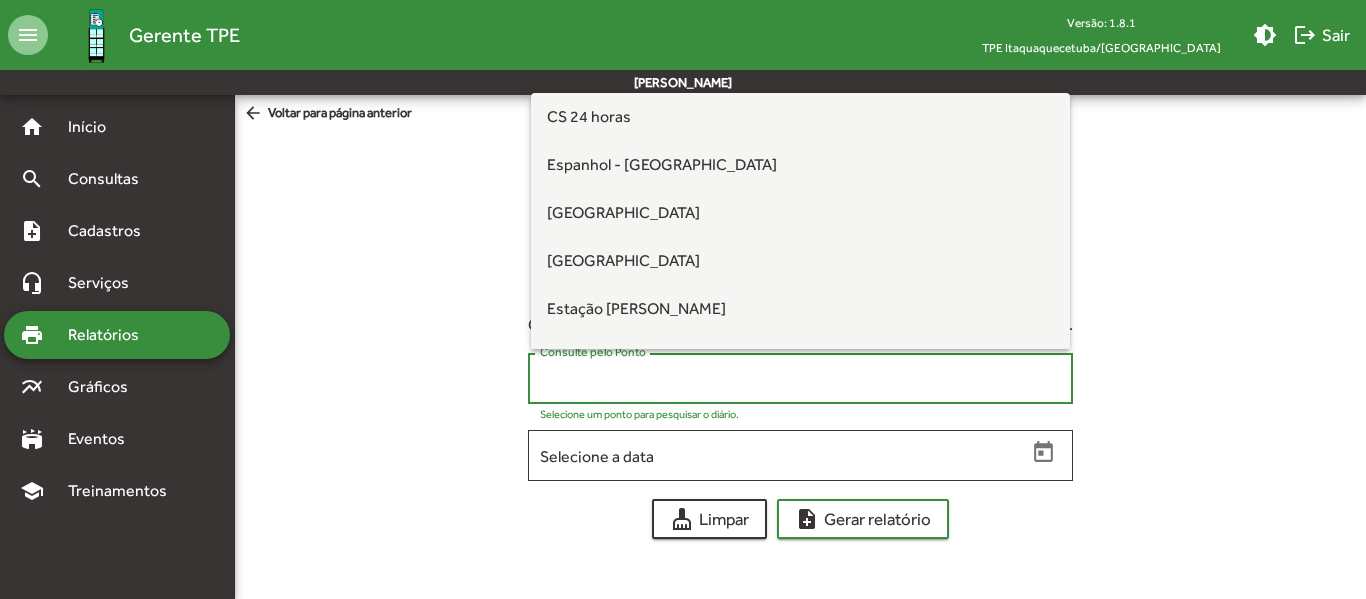 click on "Consulte pelo Ponto" at bounding box center [800, 379] 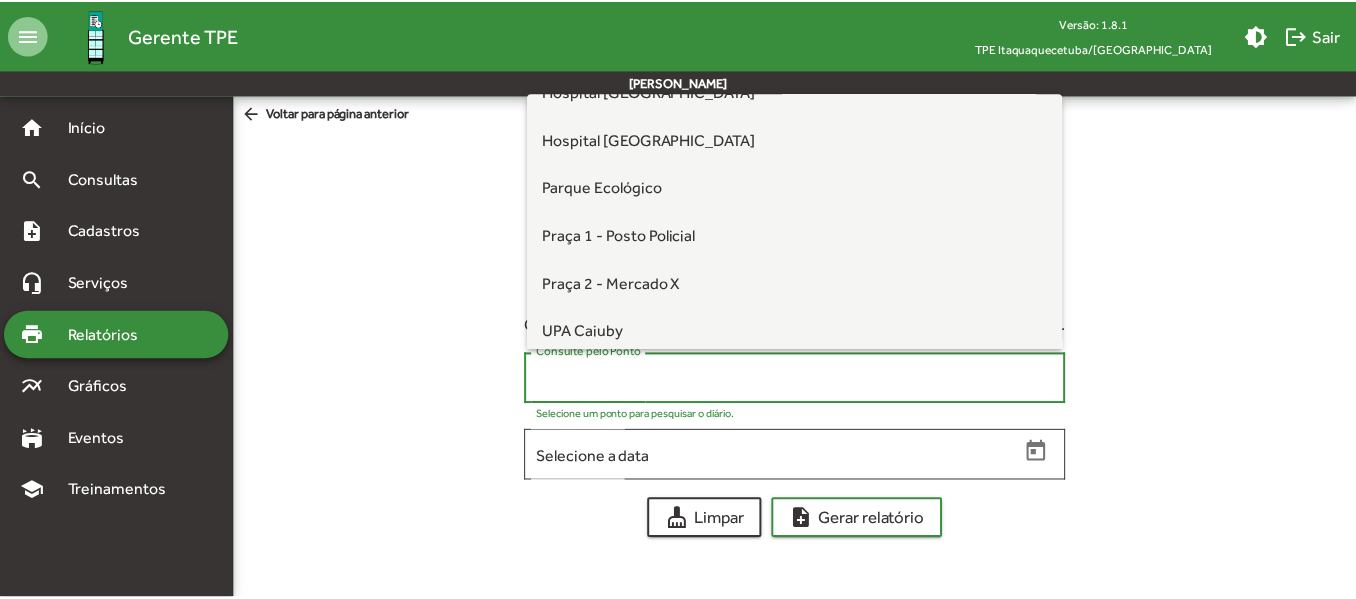 scroll, scrollTop: 300, scrollLeft: 0, axis: vertical 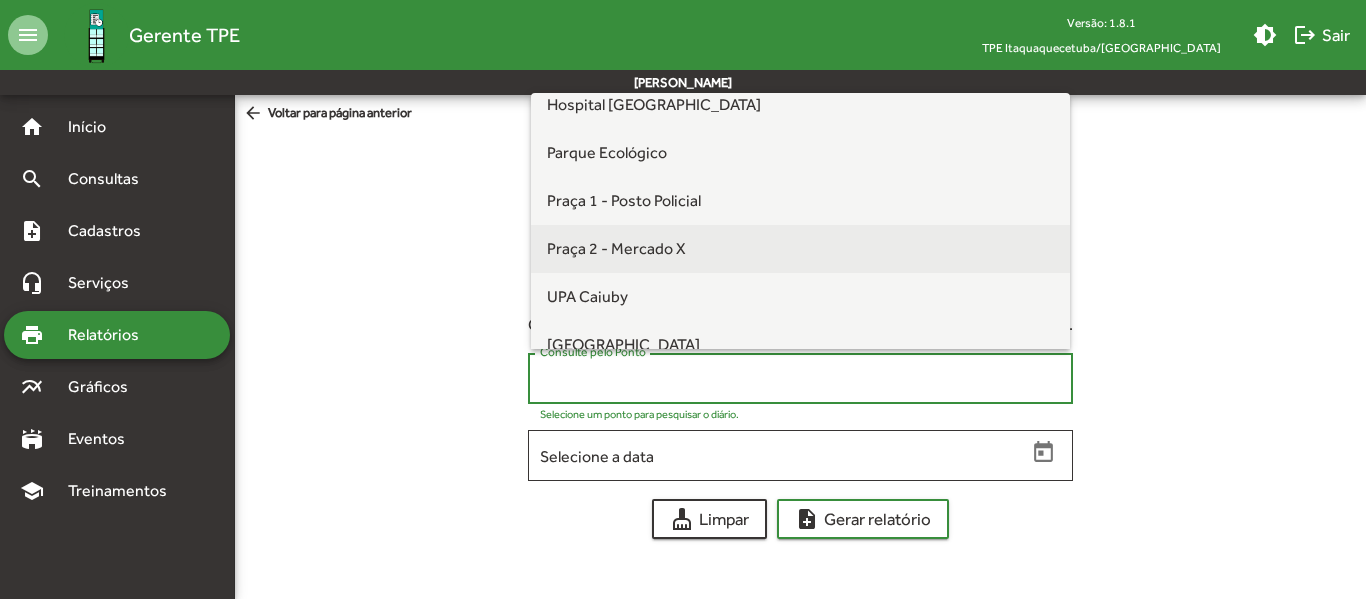 click on "Praça 2 - Mercado X" at bounding box center [616, 248] 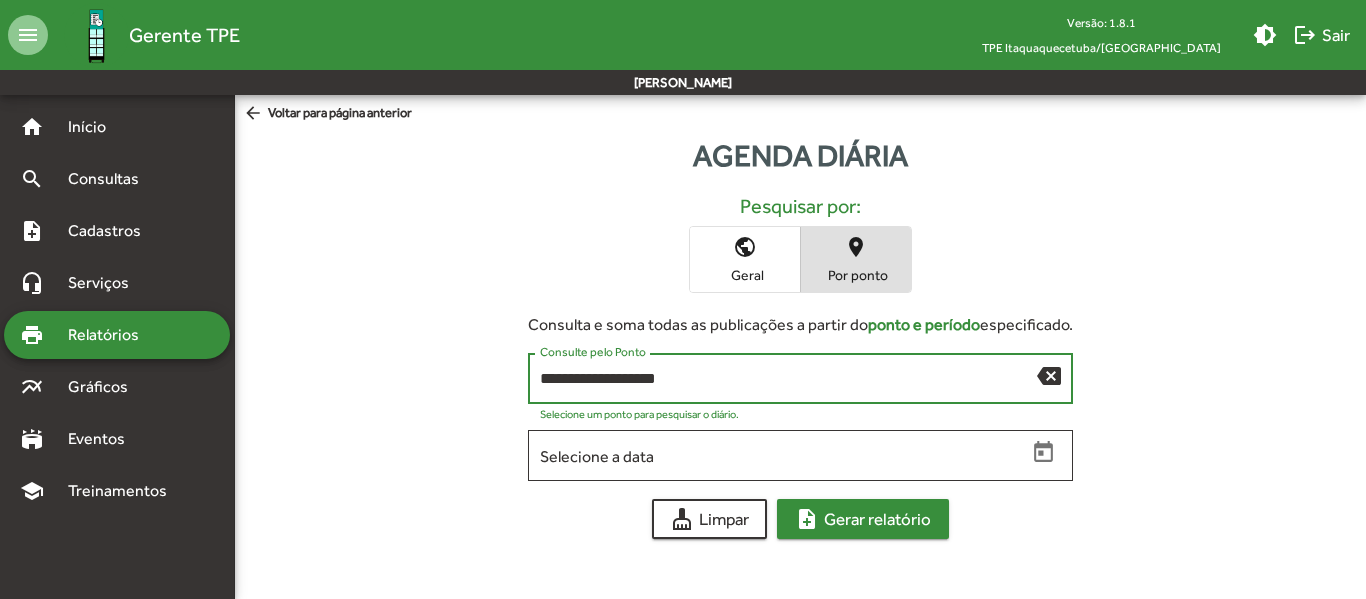 click on "note_add  Gerar relatório" 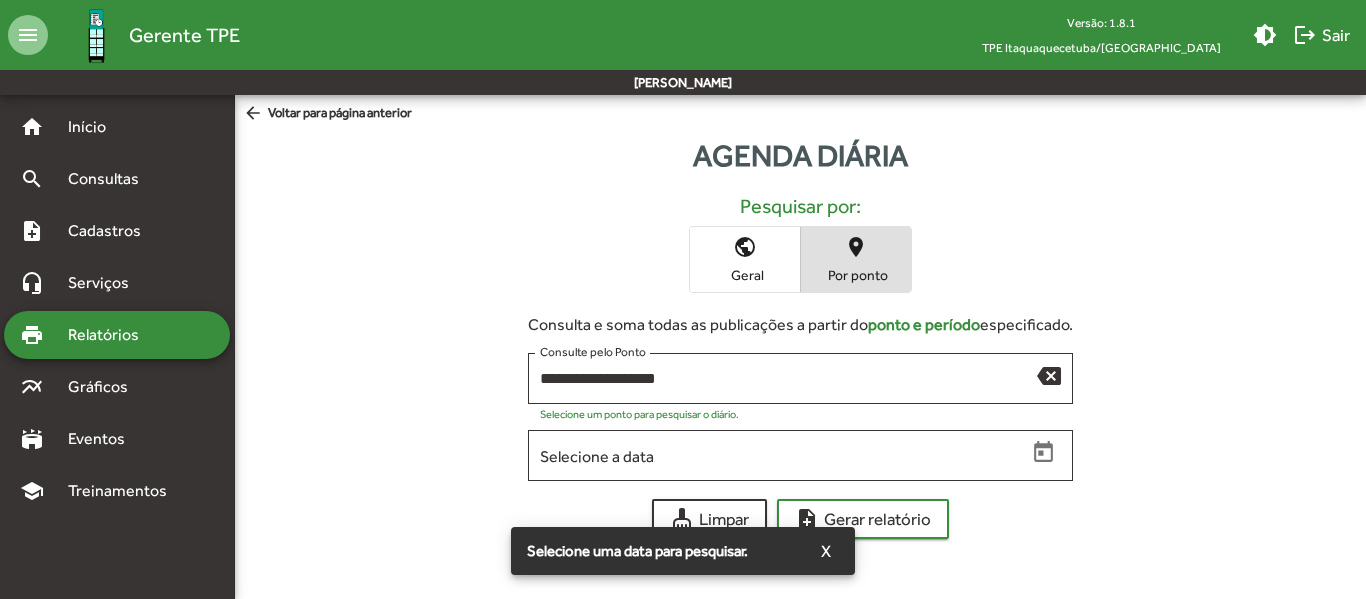 drag, startPoint x: 1038, startPoint y: 459, endPoint x: 1365, endPoint y: 646, distance: 376.6935 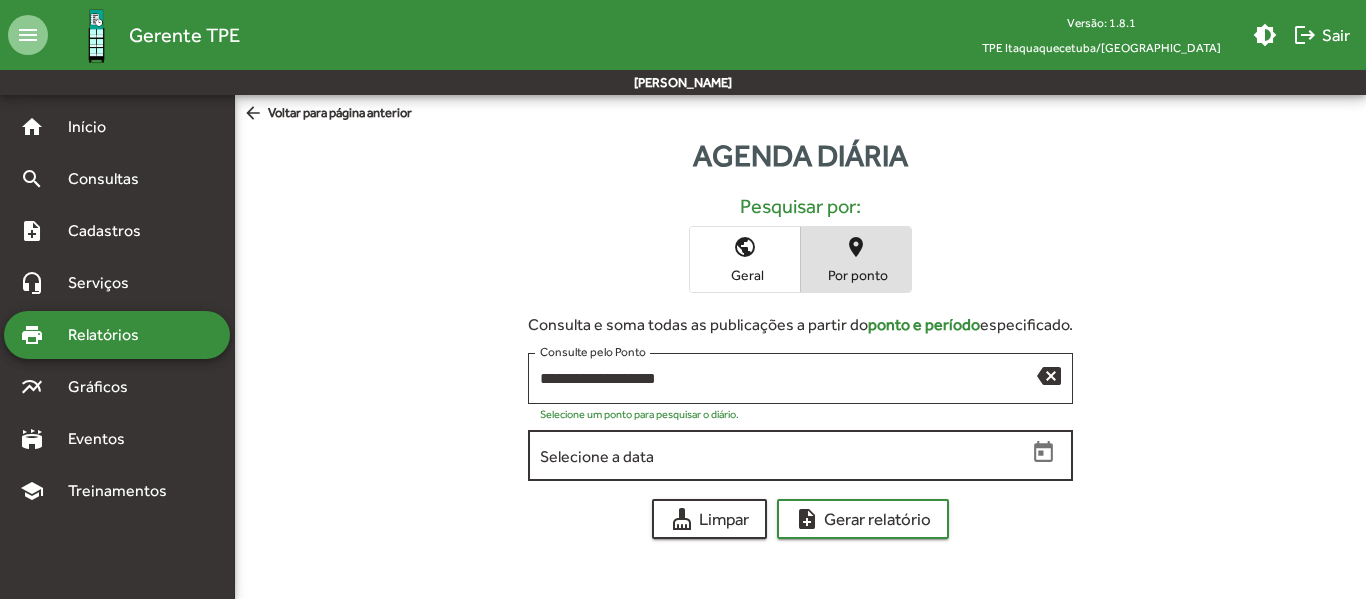click on "Selecione a data" 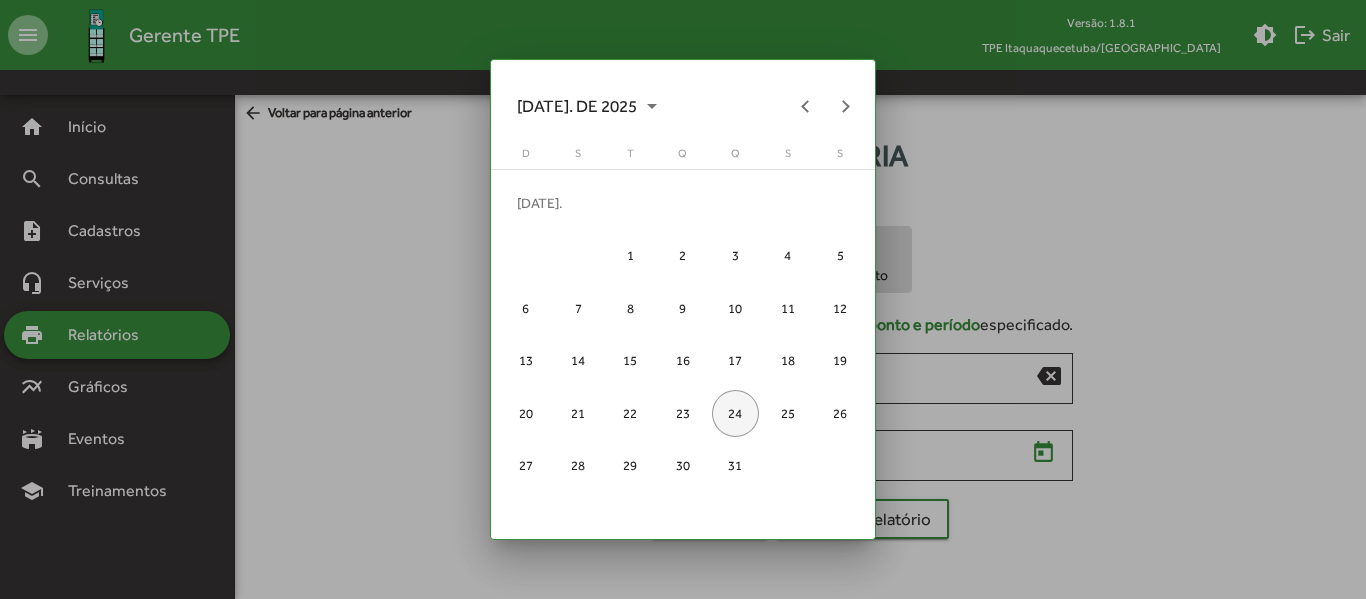 click on "24" at bounding box center [735, 413] 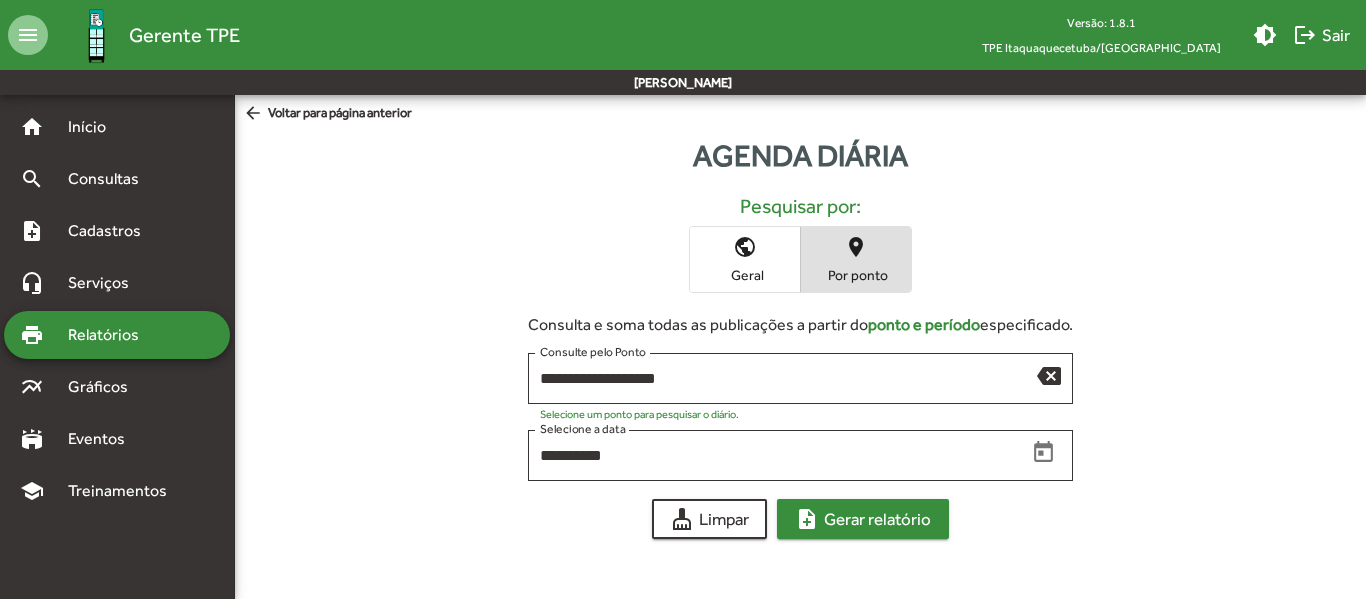 click on "note_add  Gerar relatório" 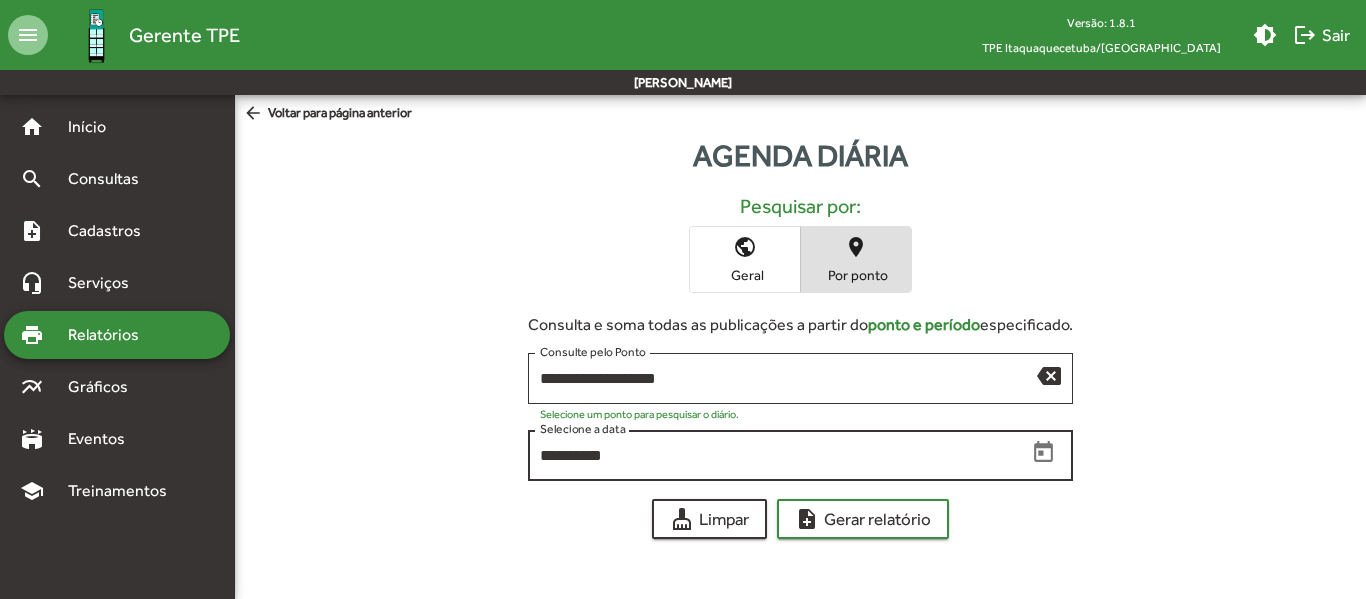click 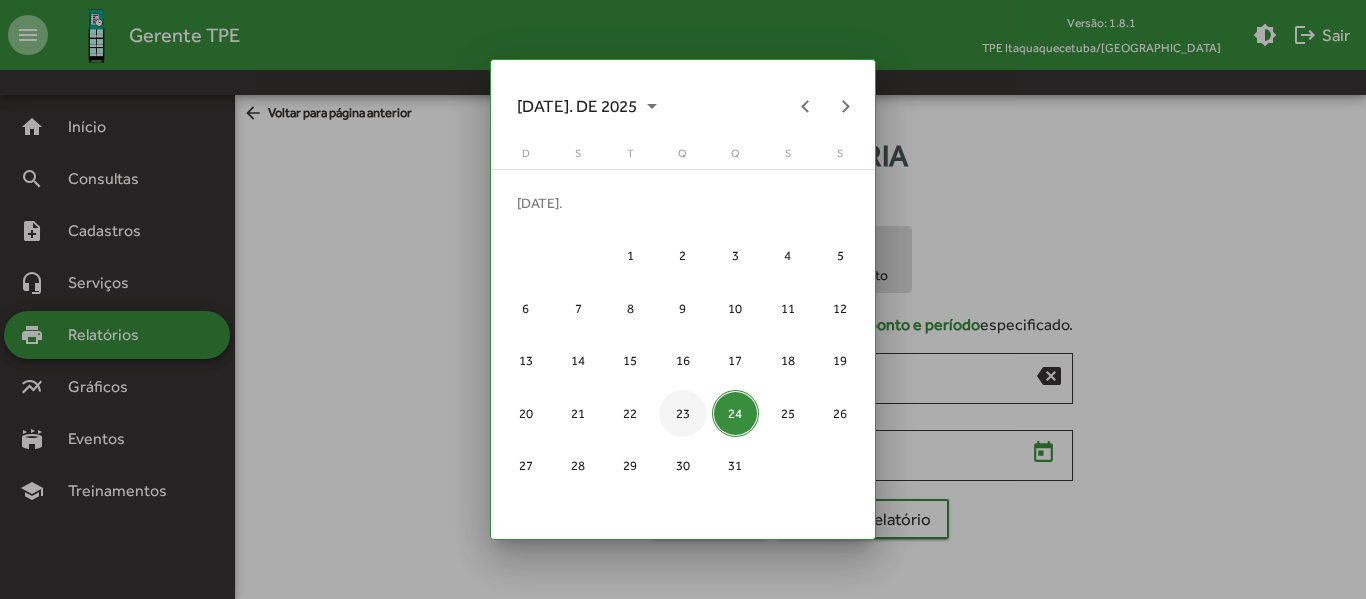 click on "23" at bounding box center [682, 413] 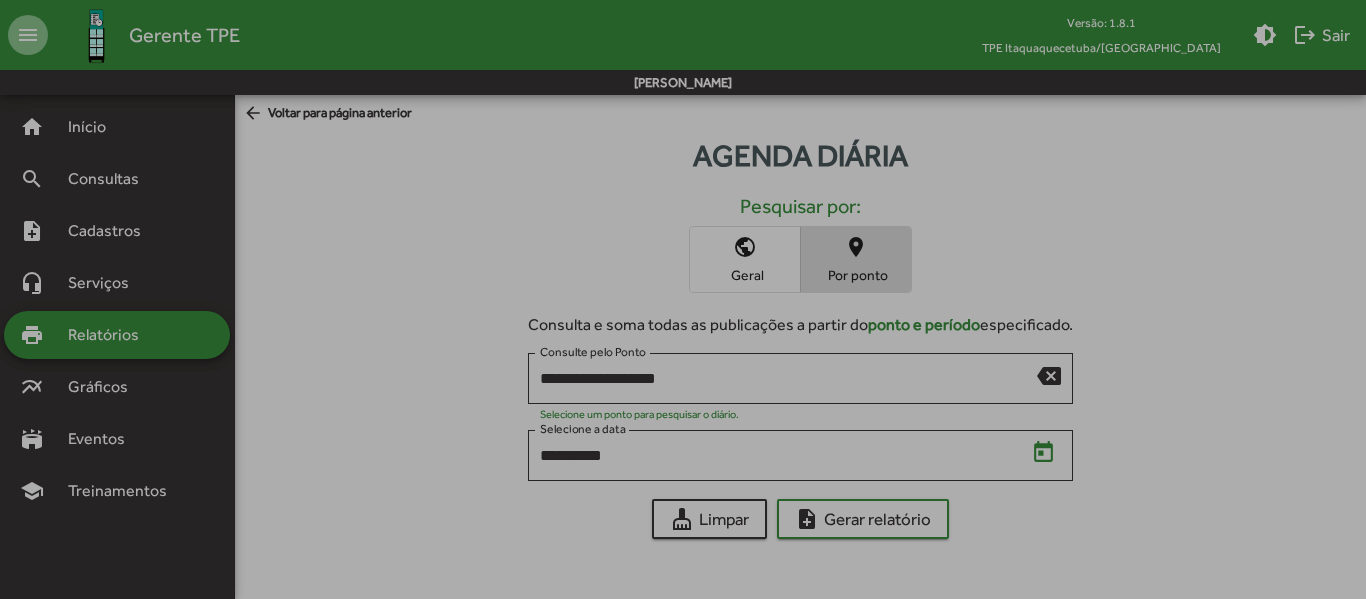 type on "**********" 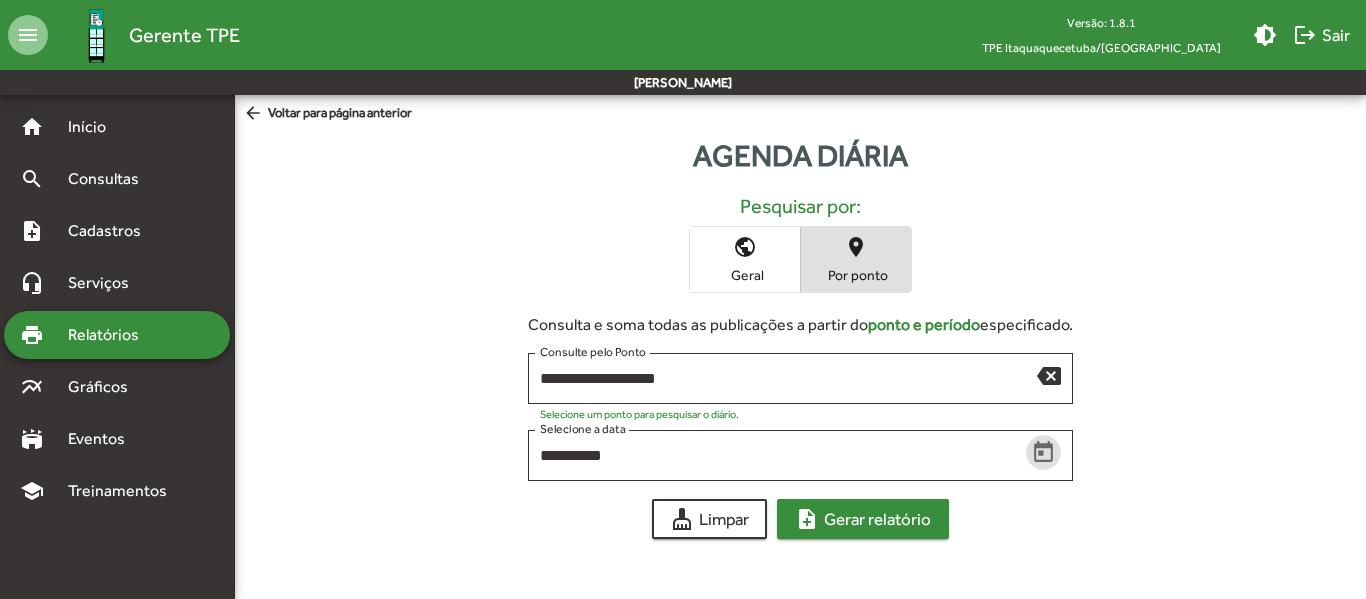 click on "note_add  Gerar relatório" 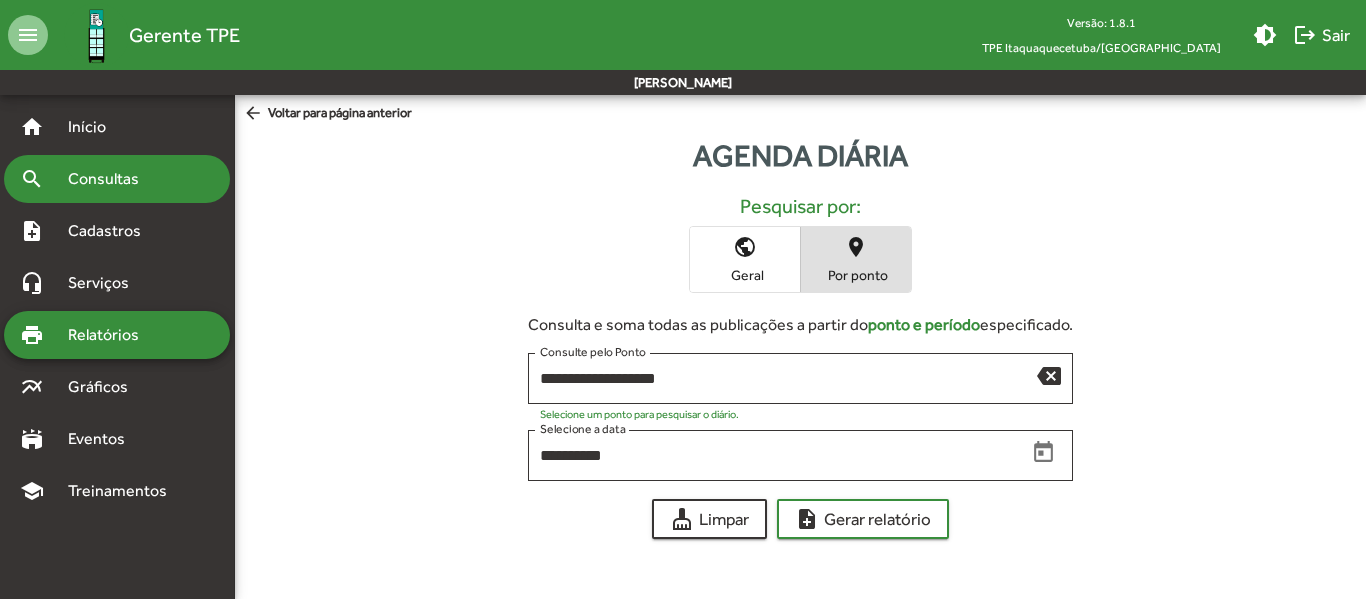click on "Consultas" at bounding box center (110, 179) 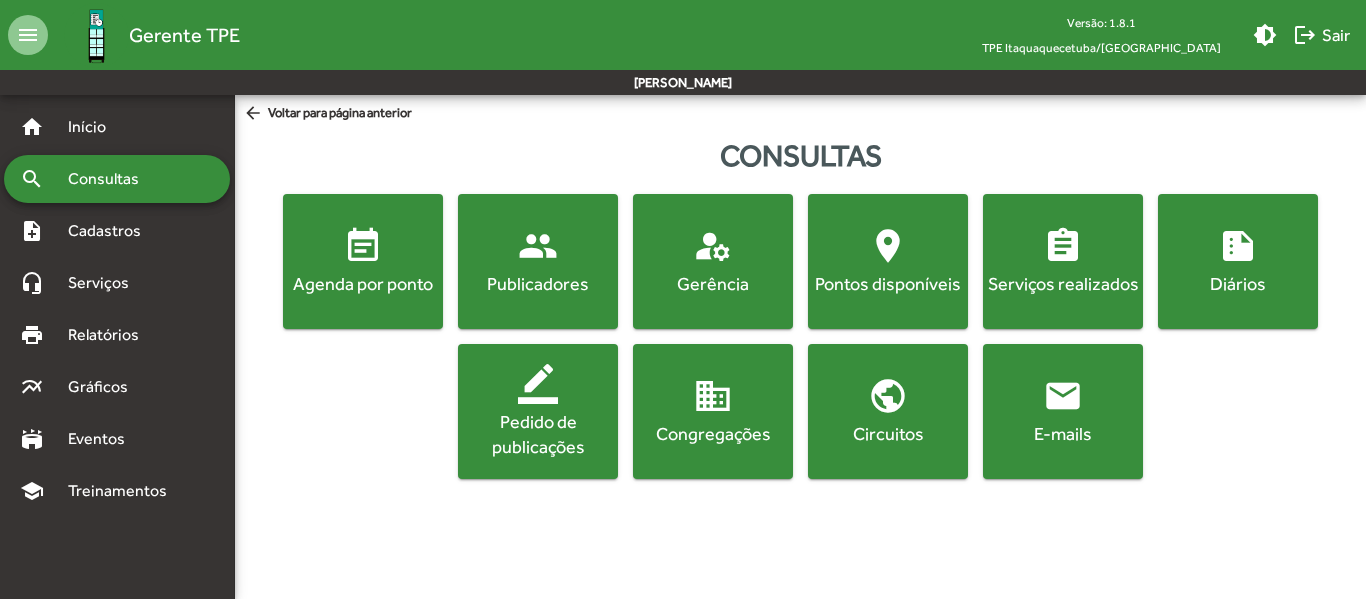 click on "event_note  Agenda por ponto" 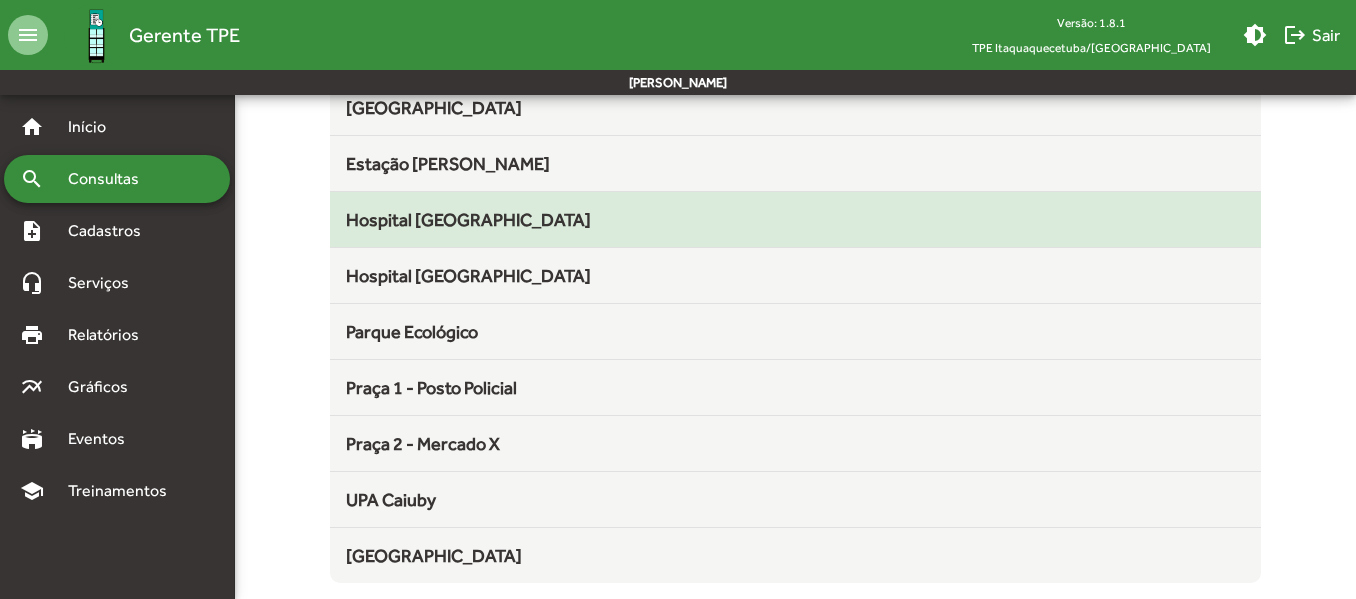 scroll, scrollTop: 456, scrollLeft: 0, axis: vertical 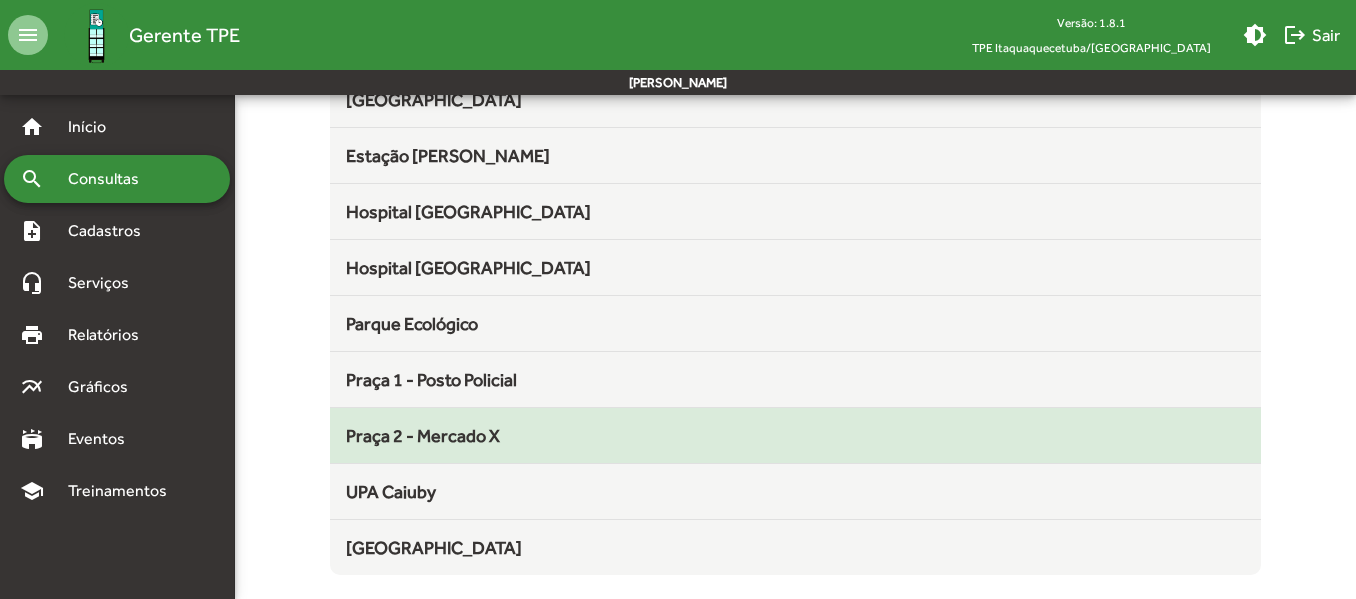 click on "Praça 2 - Mercado X" 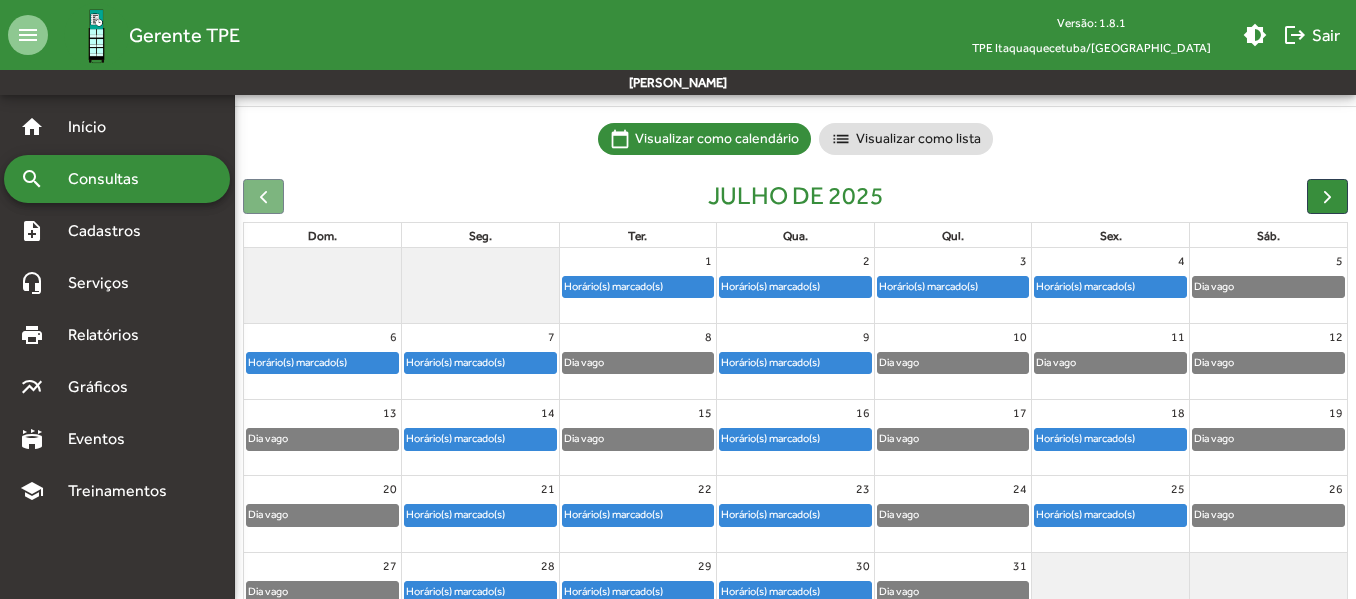 scroll, scrollTop: 200, scrollLeft: 0, axis: vertical 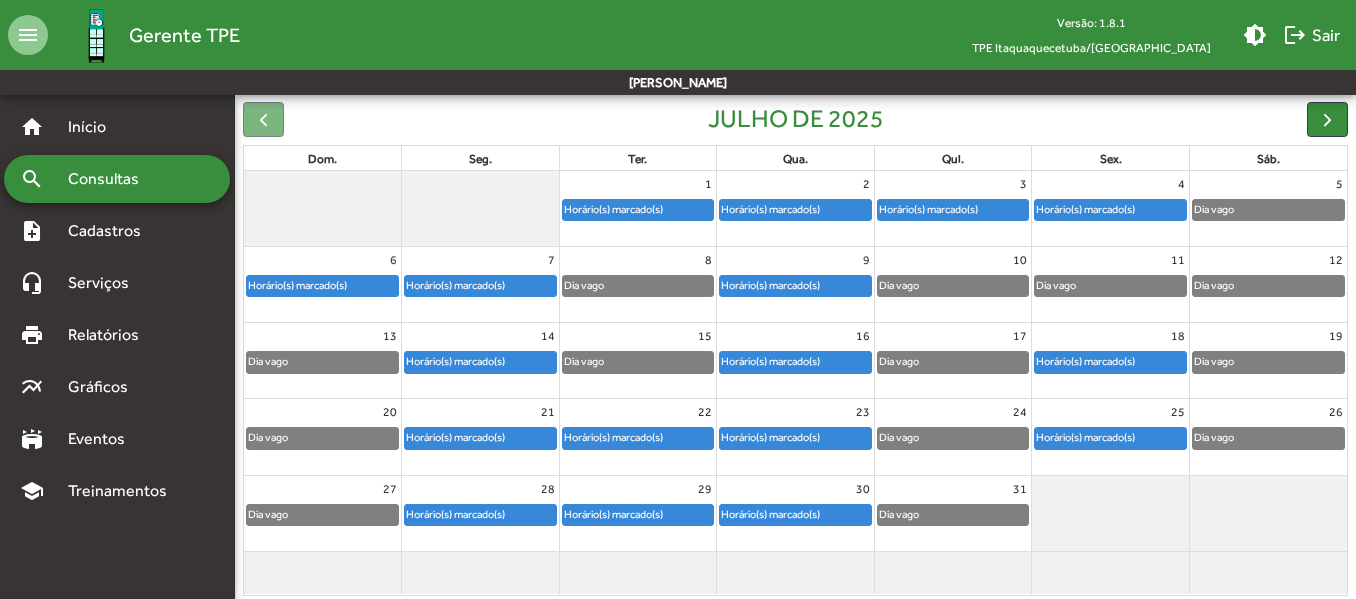 click on "Dia vago" 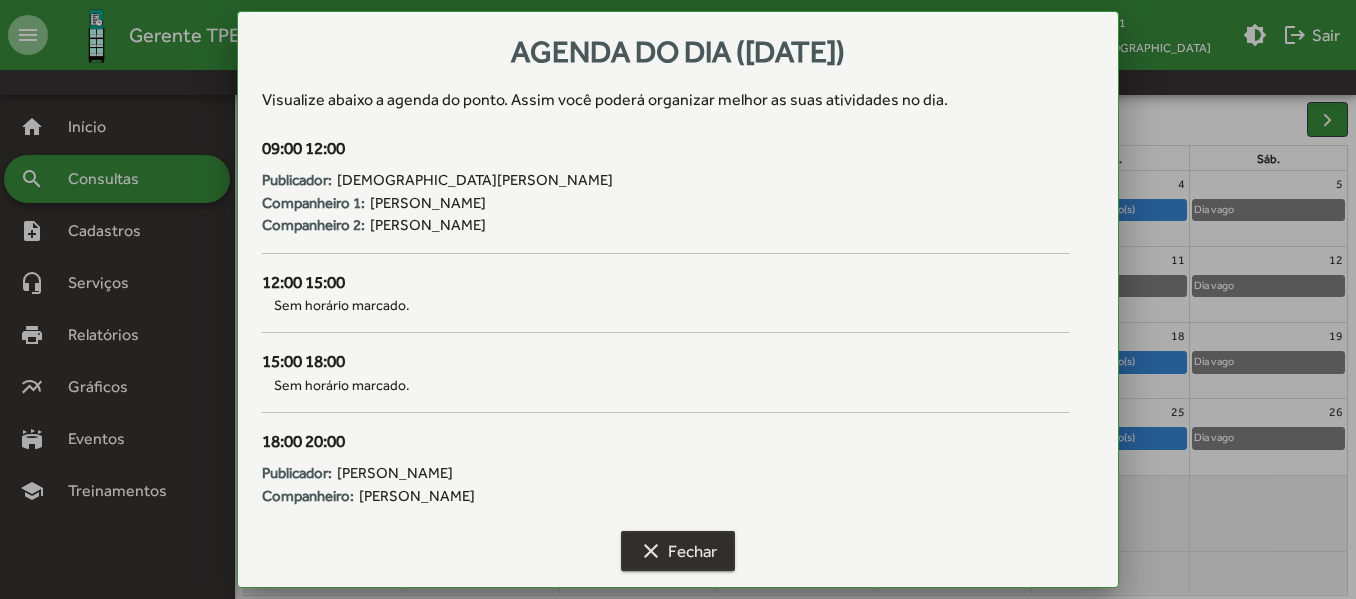 click on "clear  Fechar" at bounding box center [678, 551] 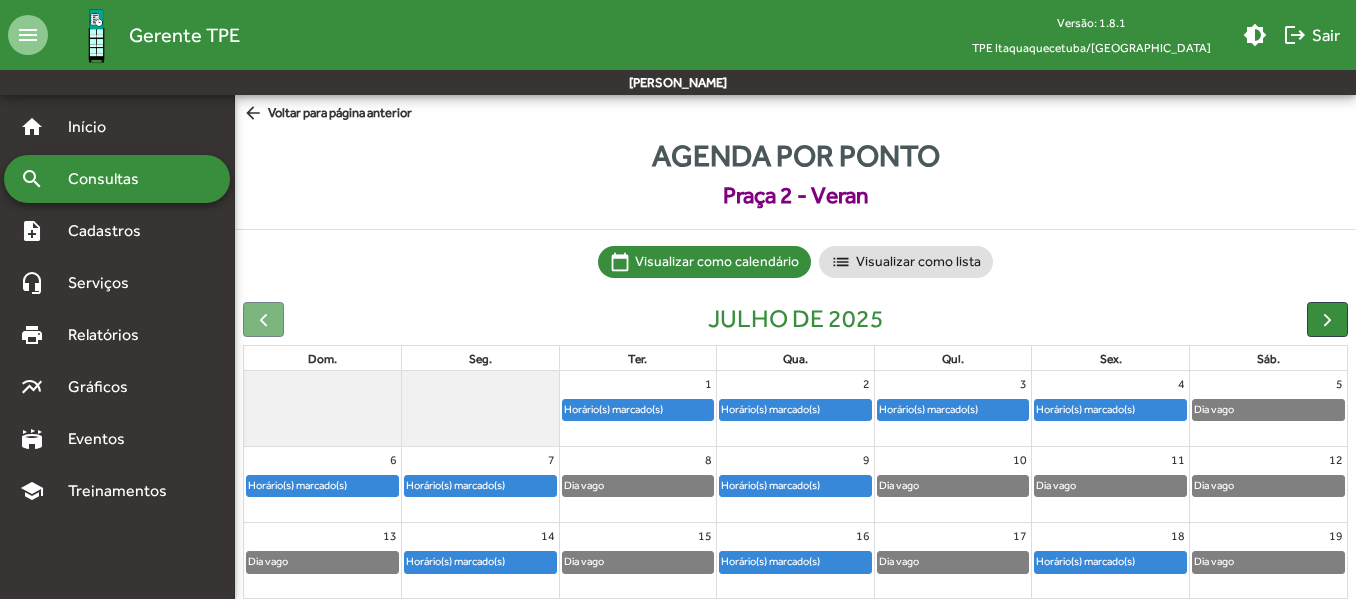 scroll, scrollTop: 200, scrollLeft: 0, axis: vertical 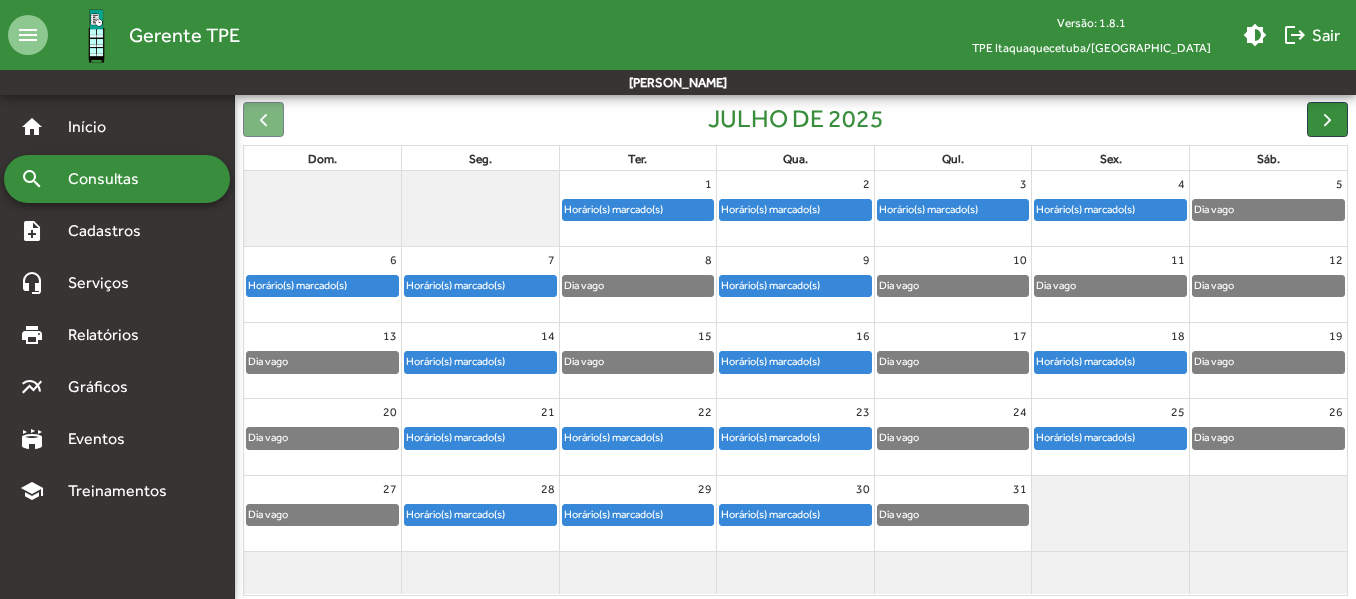 click on "Horário(s) marcado(s)" 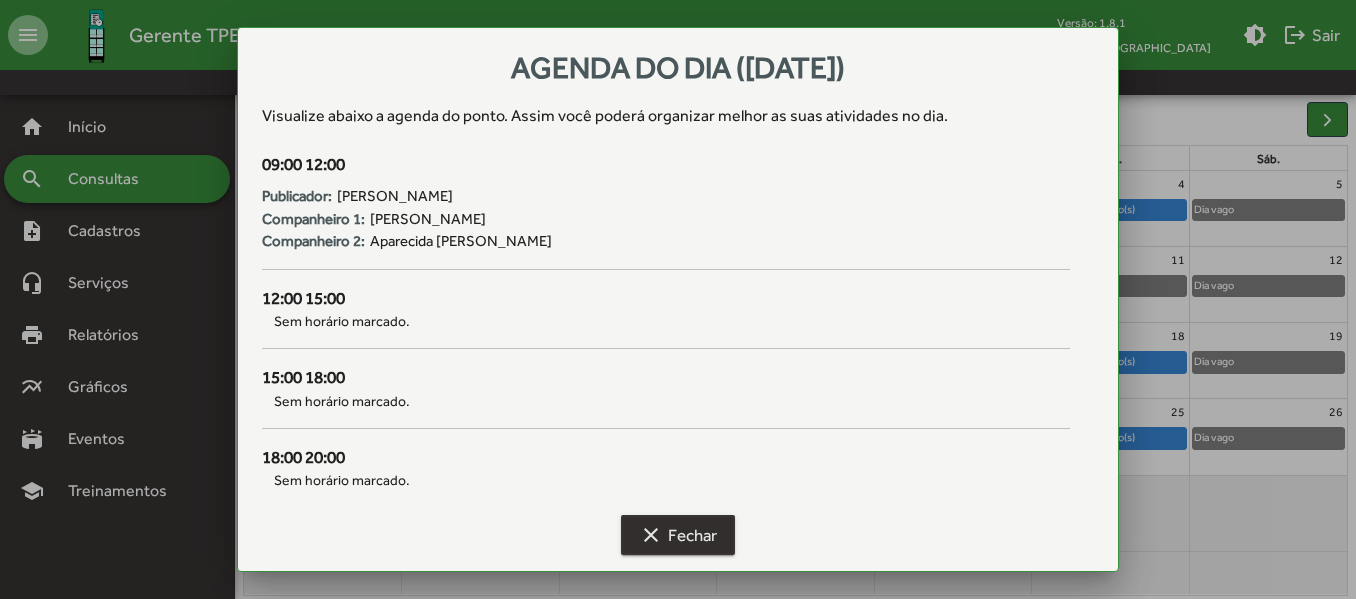 click on "clear  Fechar" at bounding box center [678, 535] 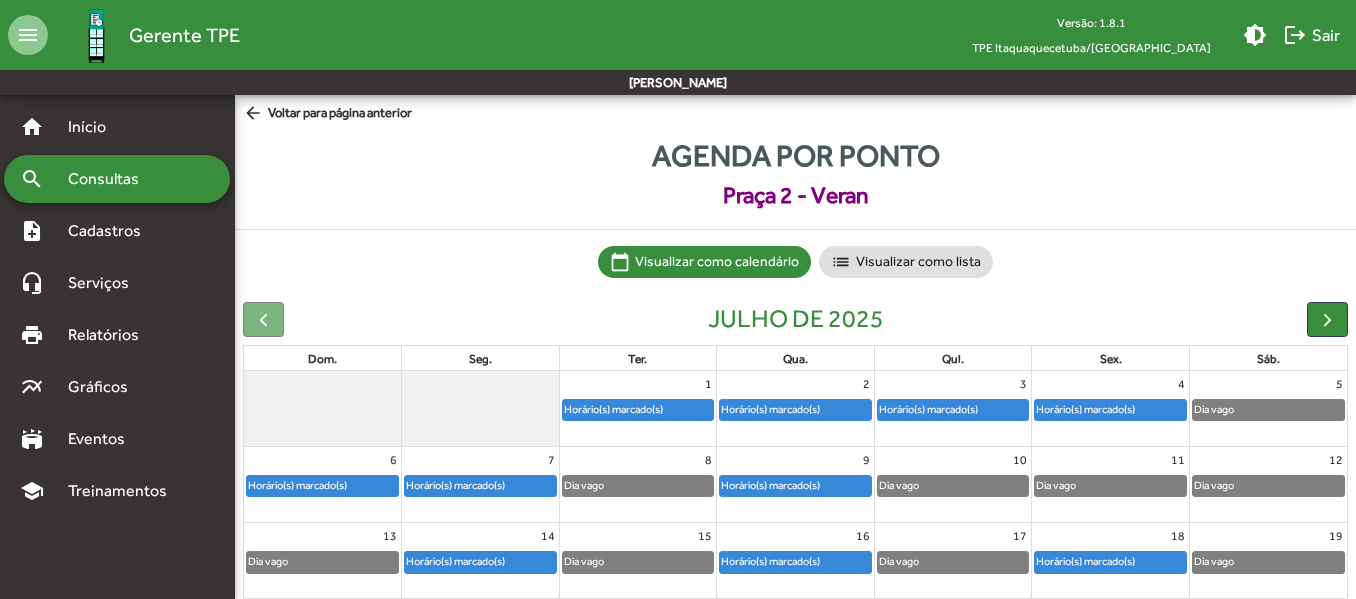 scroll, scrollTop: 200, scrollLeft: 0, axis: vertical 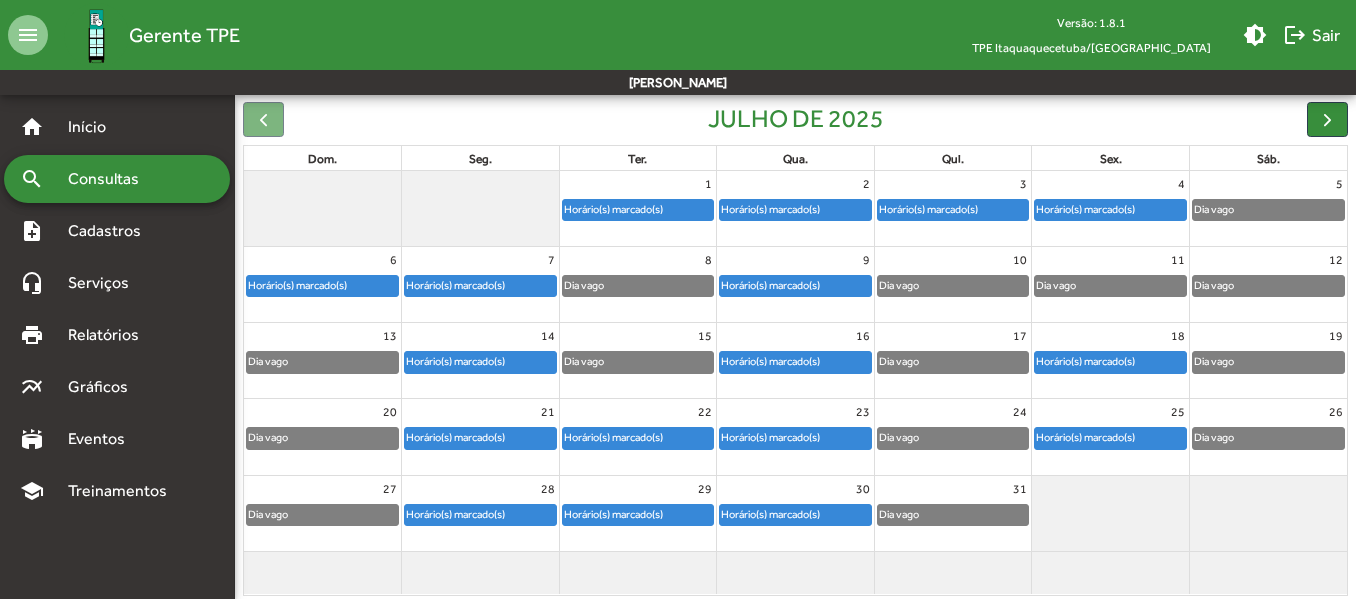 click on "Horário(s) marcado(s)" 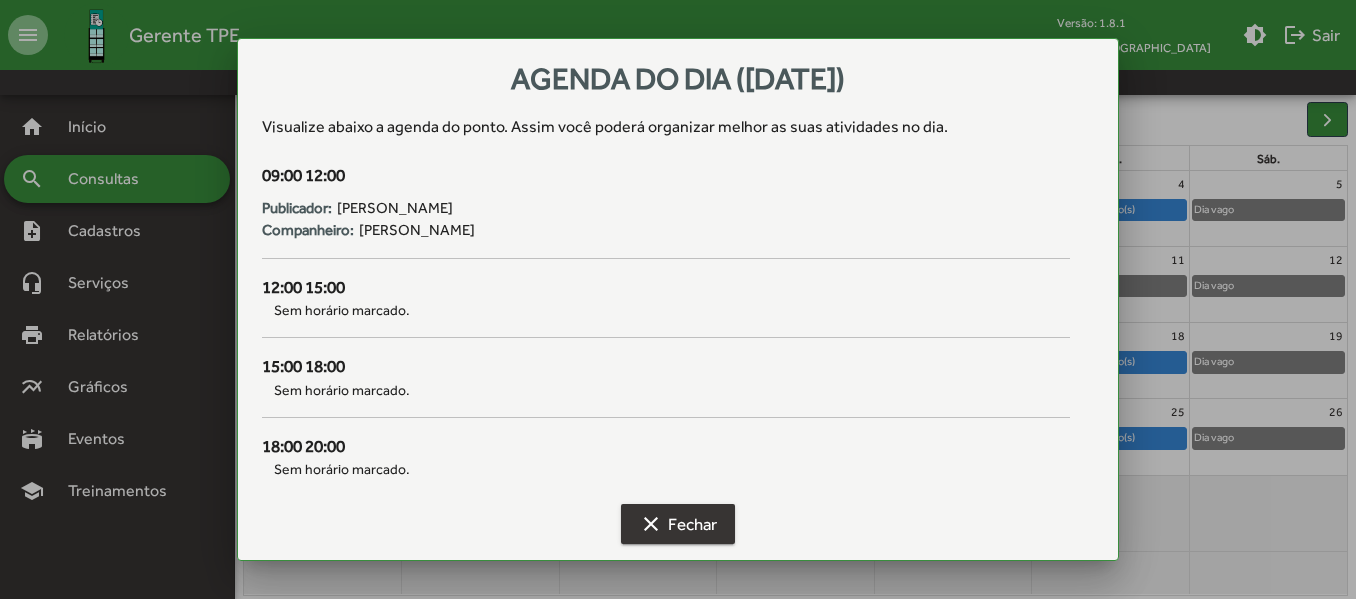 click on "clear  Fechar" at bounding box center [678, 524] 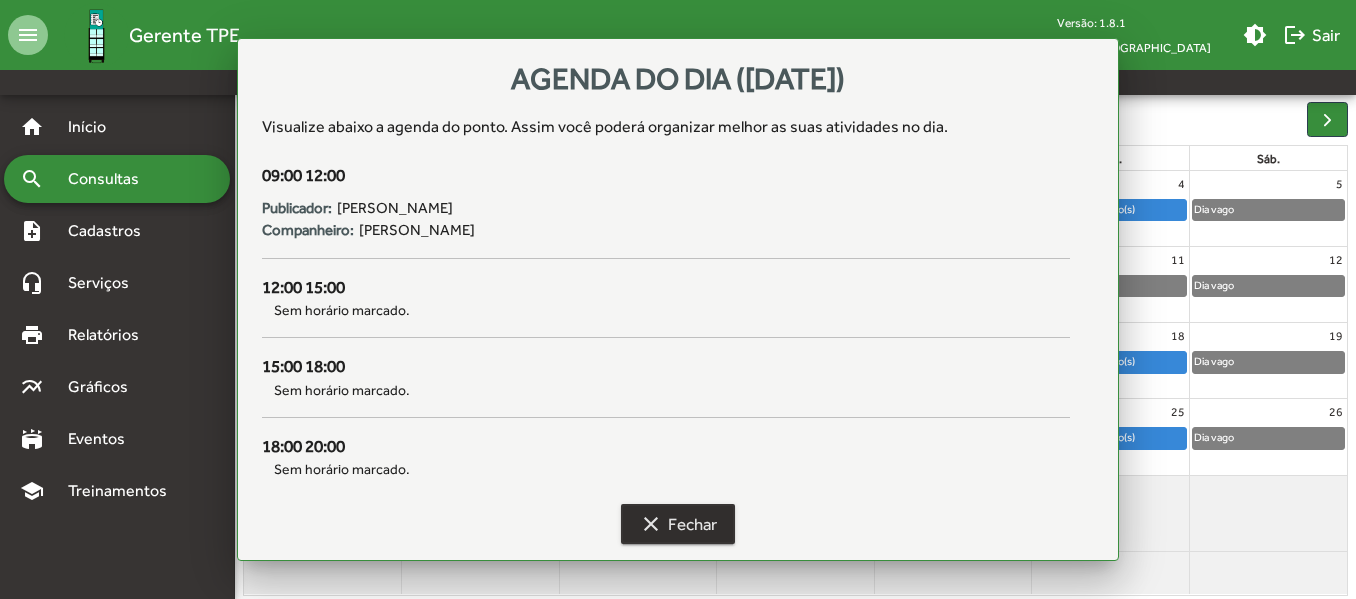 scroll, scrollTop: 200, scrollLeft: 0, axis: vertical 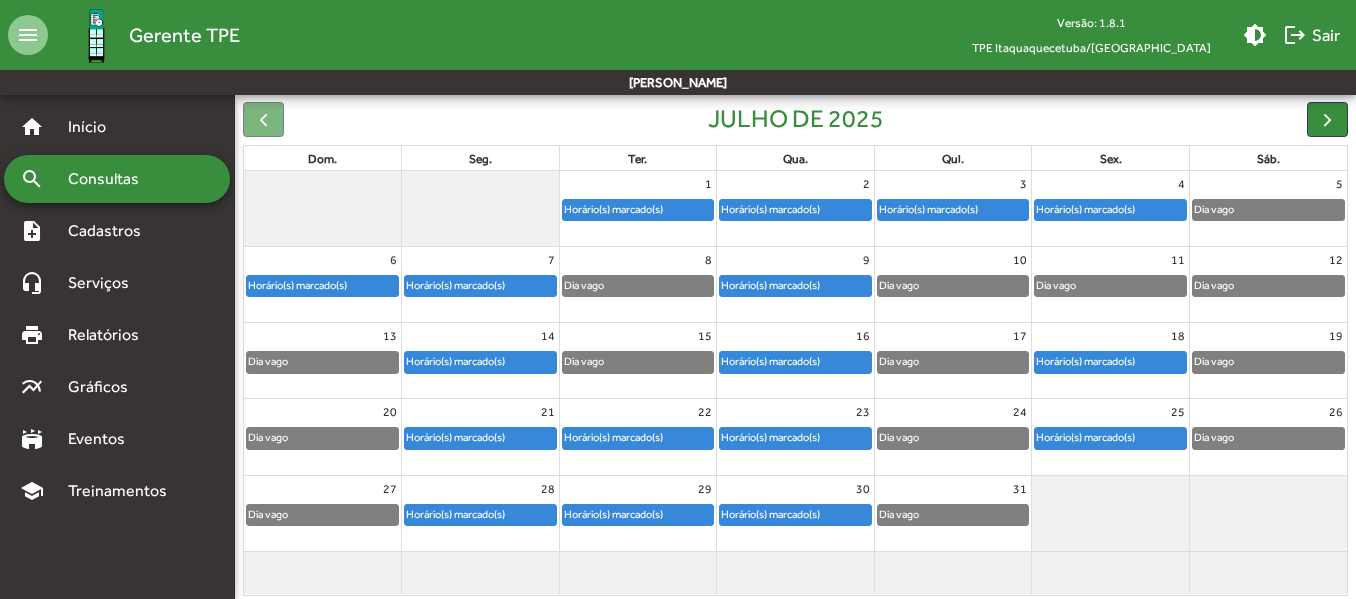 click on "Horário(s) marcado(s)" 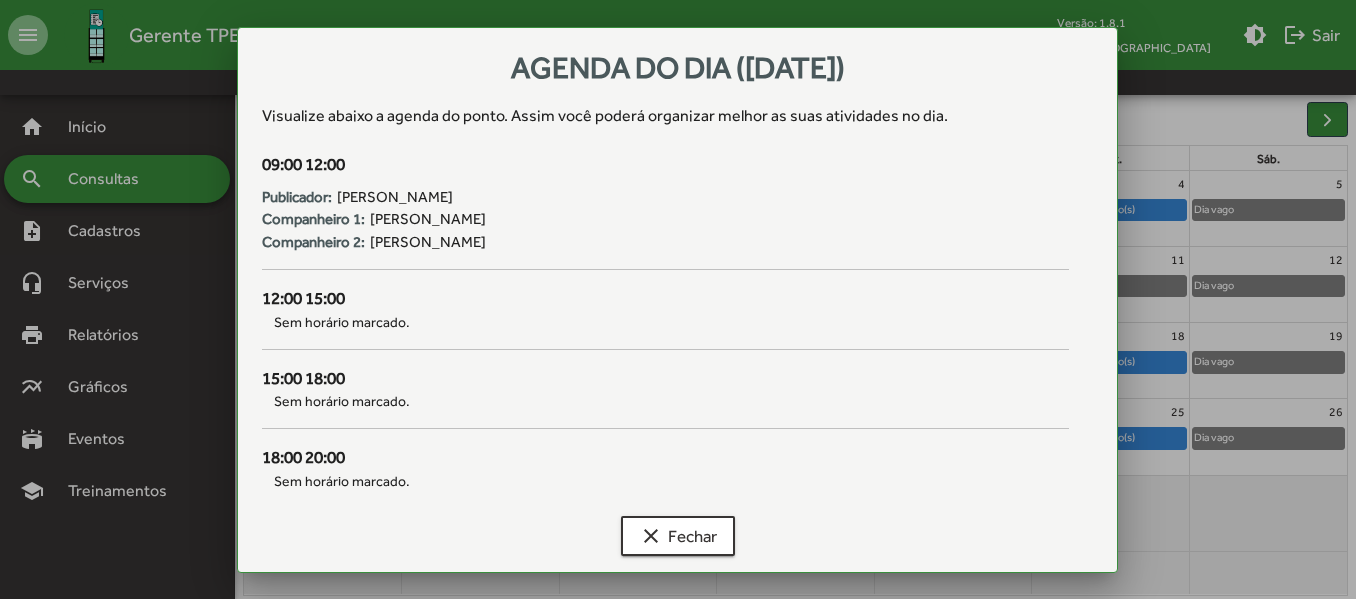 scroll, scrollTop: 0, scrollLeft: 0, axis: both 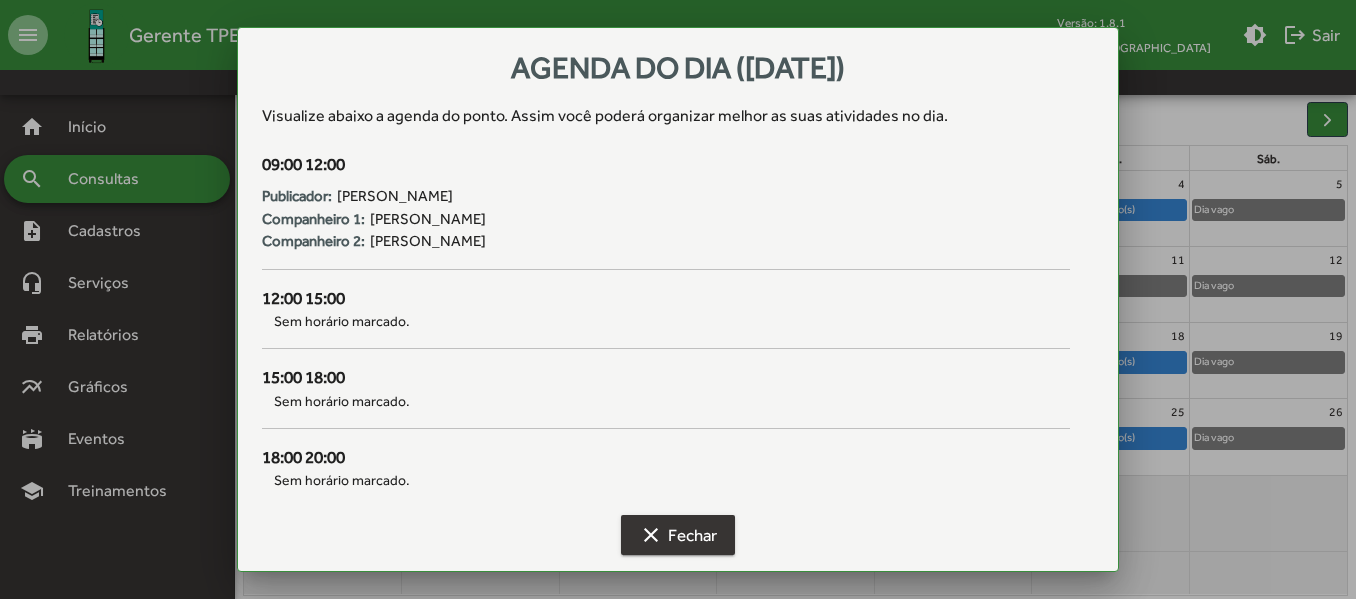 click on "clear  Fechar" at bounding box center [678, 535] 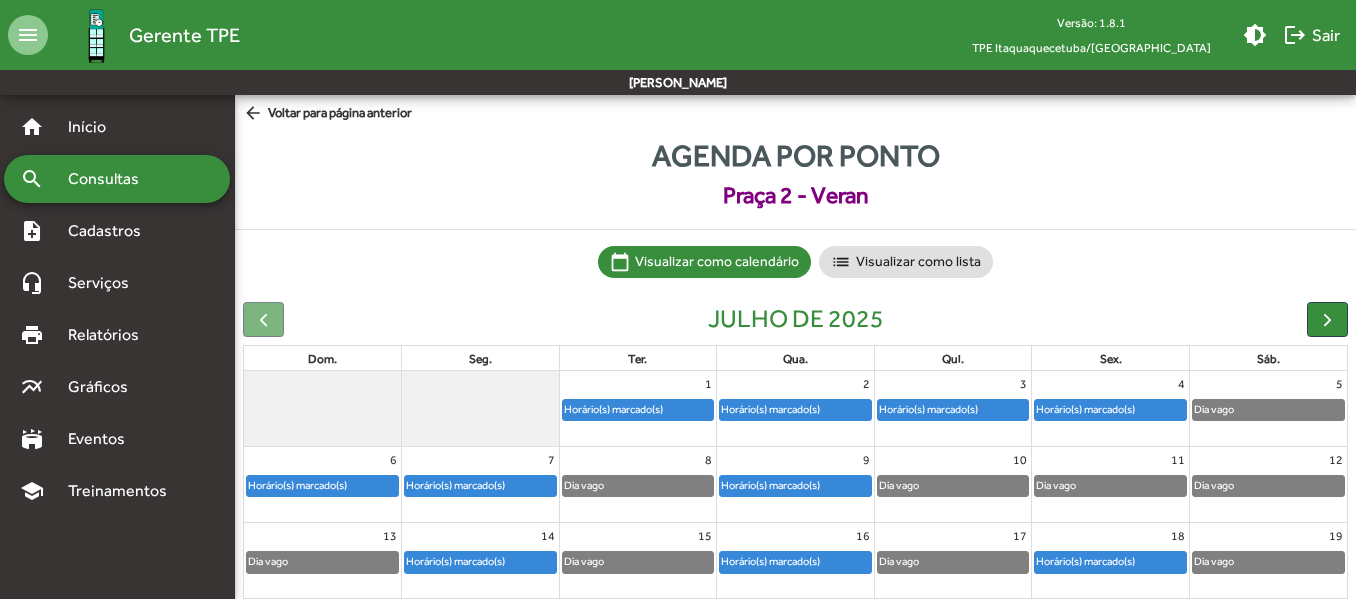 scroll, scrollTop: 200, scrollLeft: 0, axis: vertical 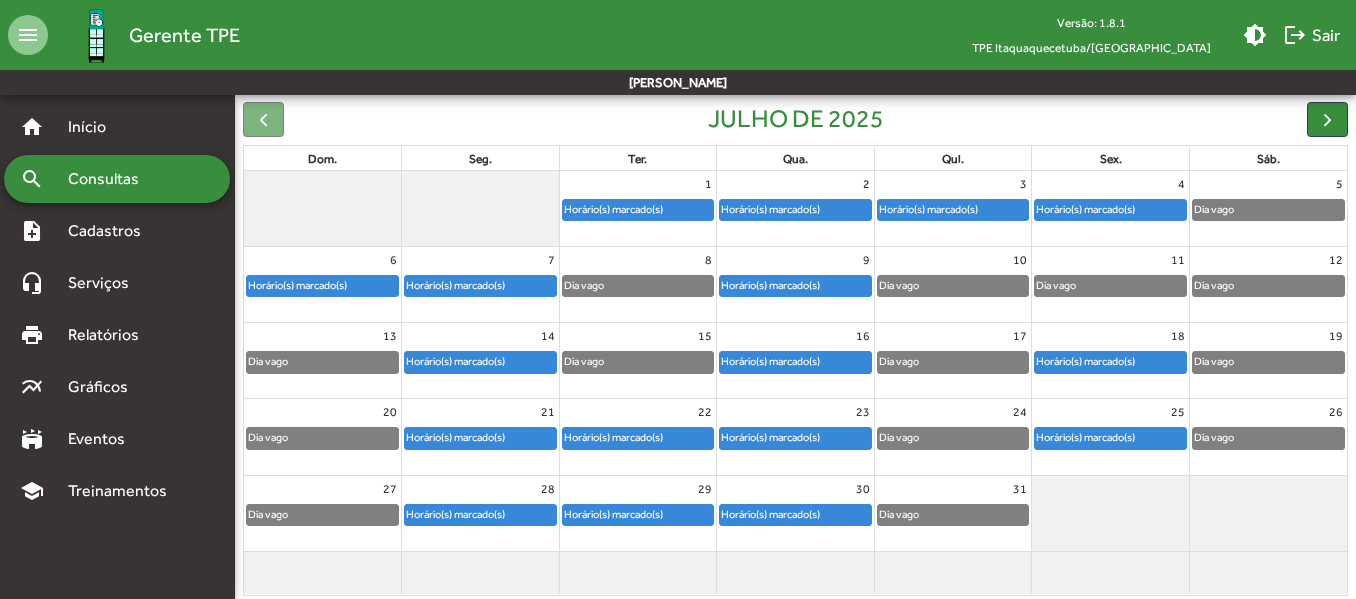 click on "Horário(s) marcado(s)" 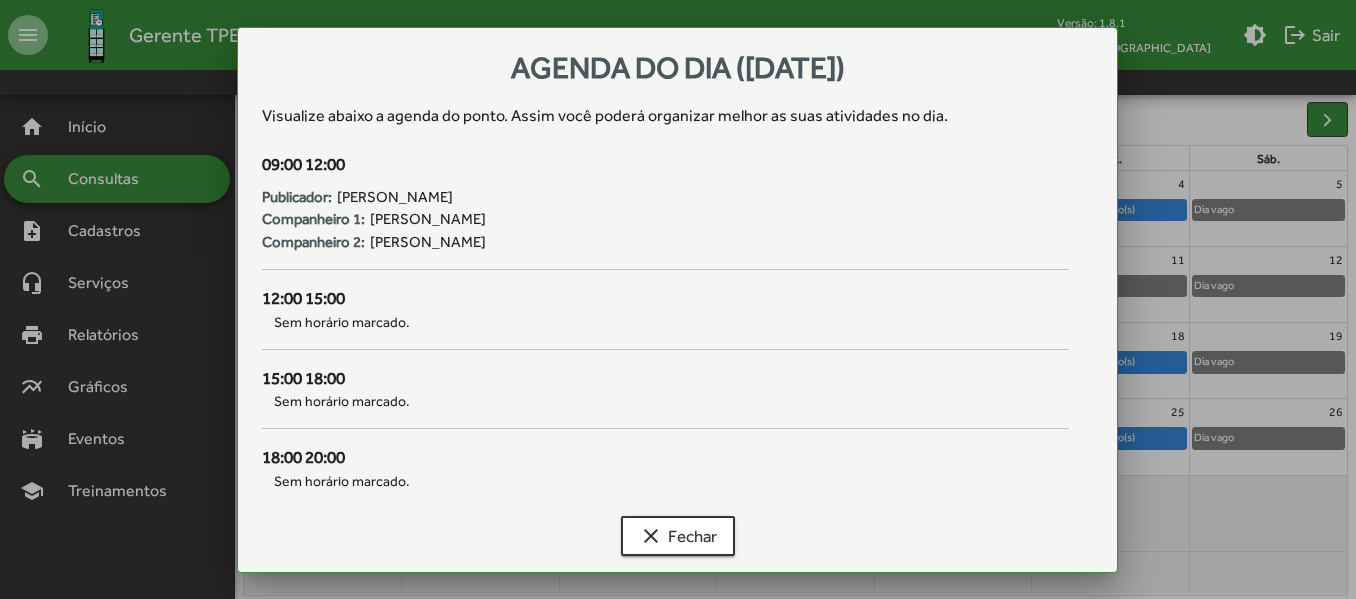 scroll, scrollTop: 0, scrollLeft: 0, axis: both 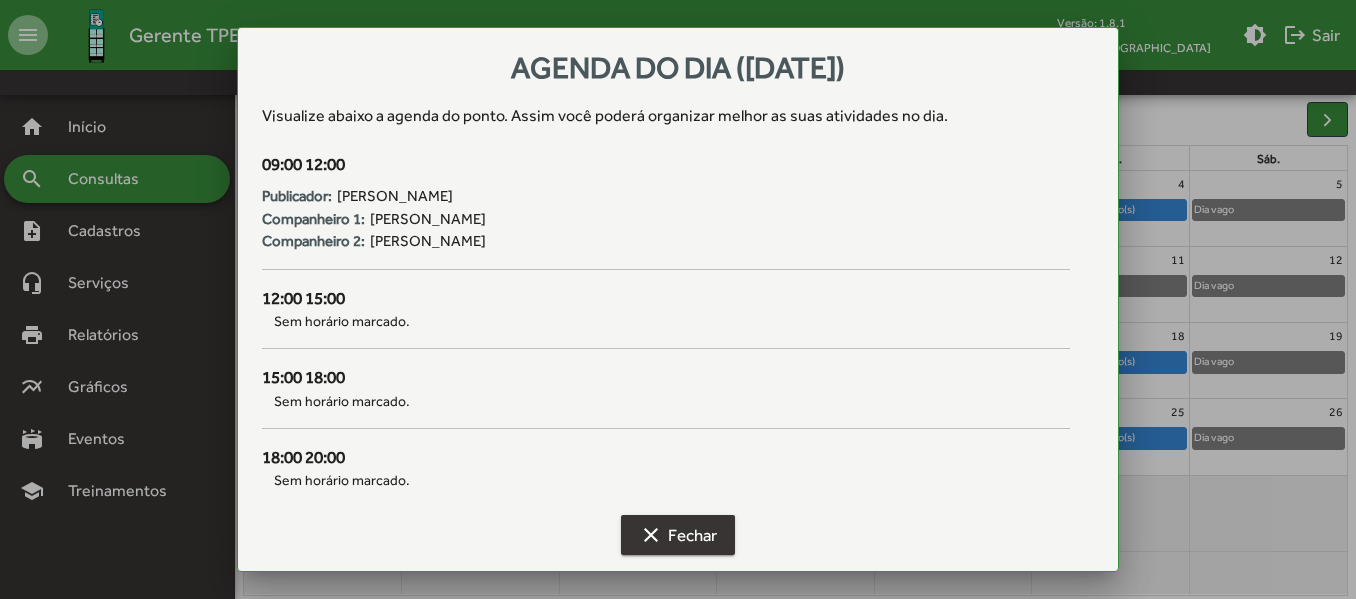 click on "clear  Fechar" at bounding box center [678, 535] 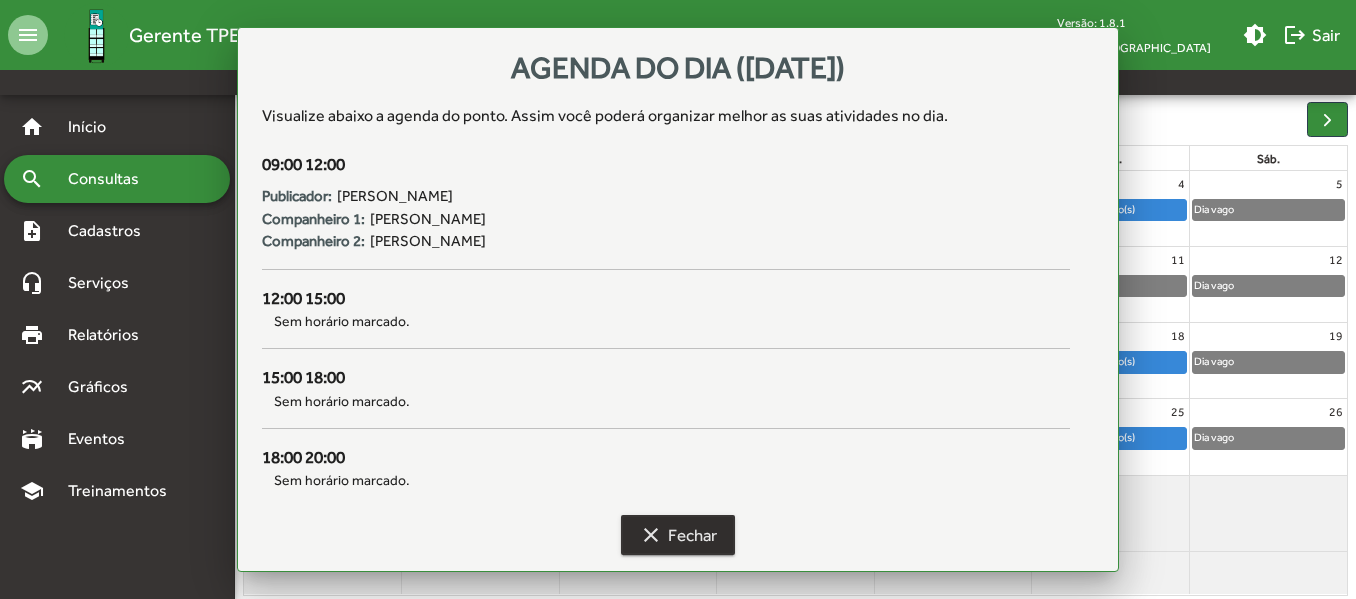 scroll, scrollTop: 200, scrollLeft: 0, axis: vertical 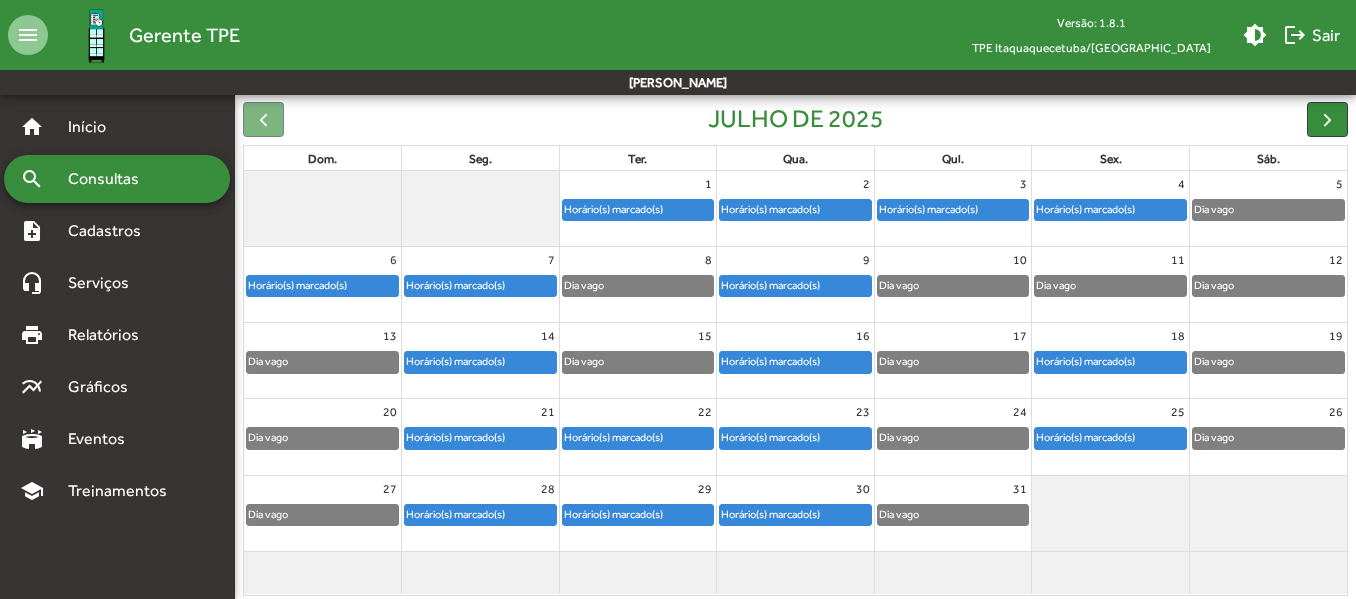 click on "Horário(s) marcado(s)" 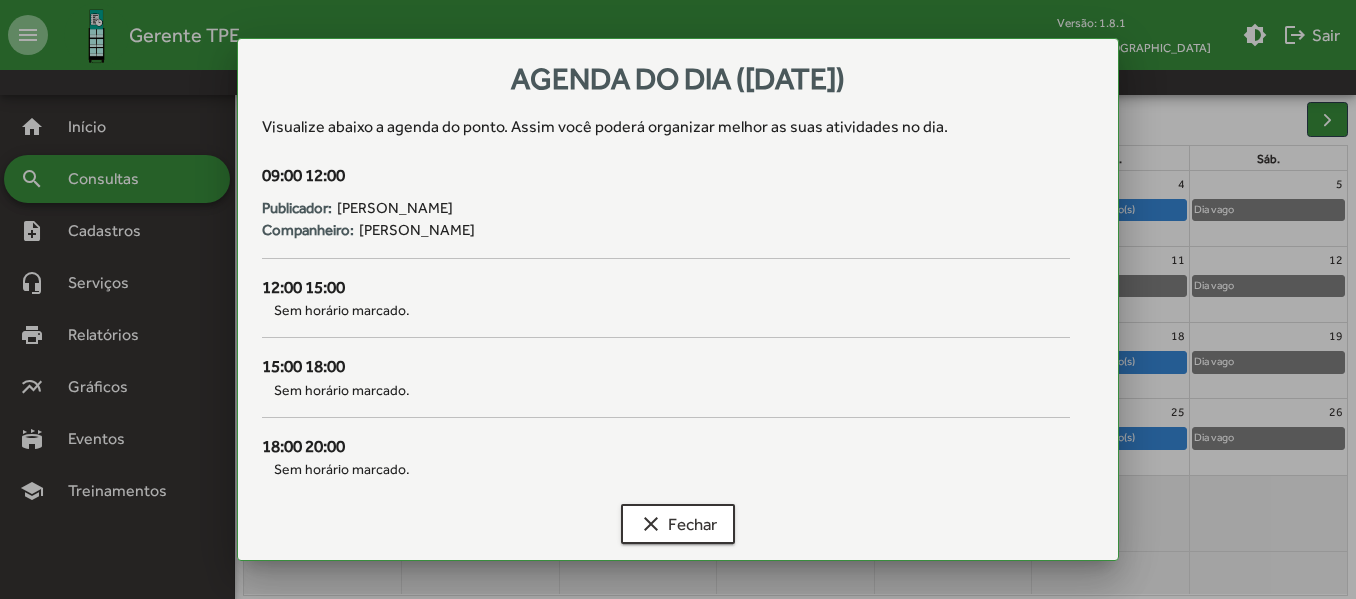 scroll, scrollTop: 0, scrollLeft: 0, axis: both 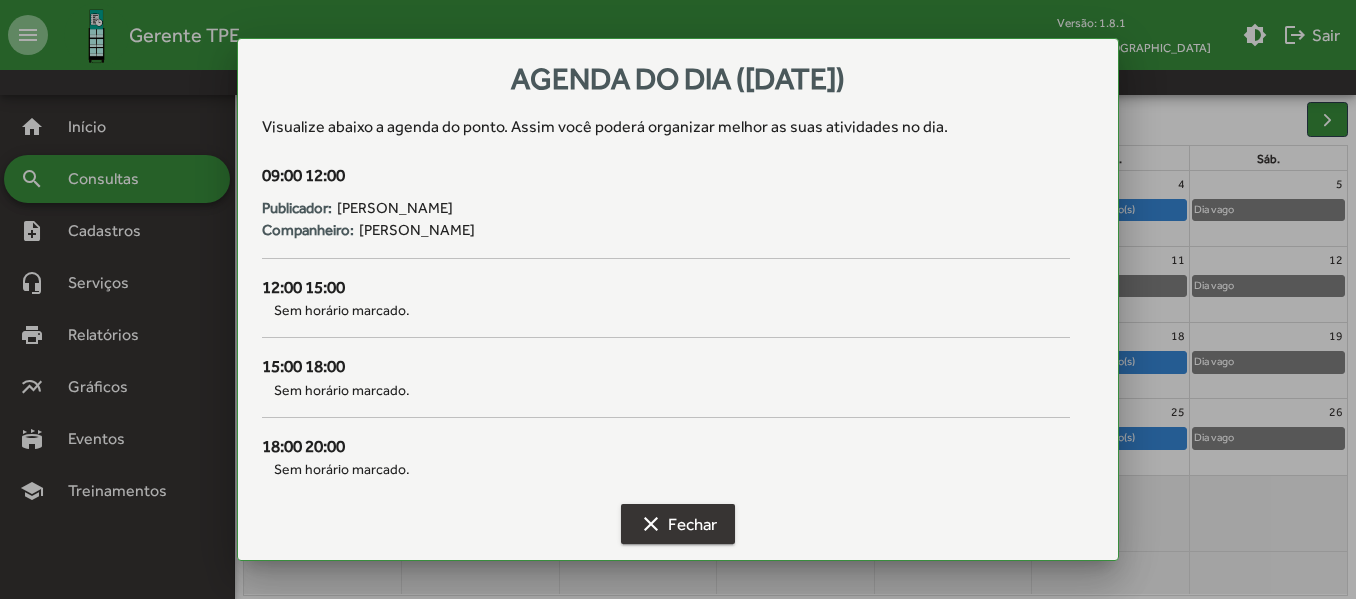 click on "clear  Fechar" at bounding box center [678, 524] 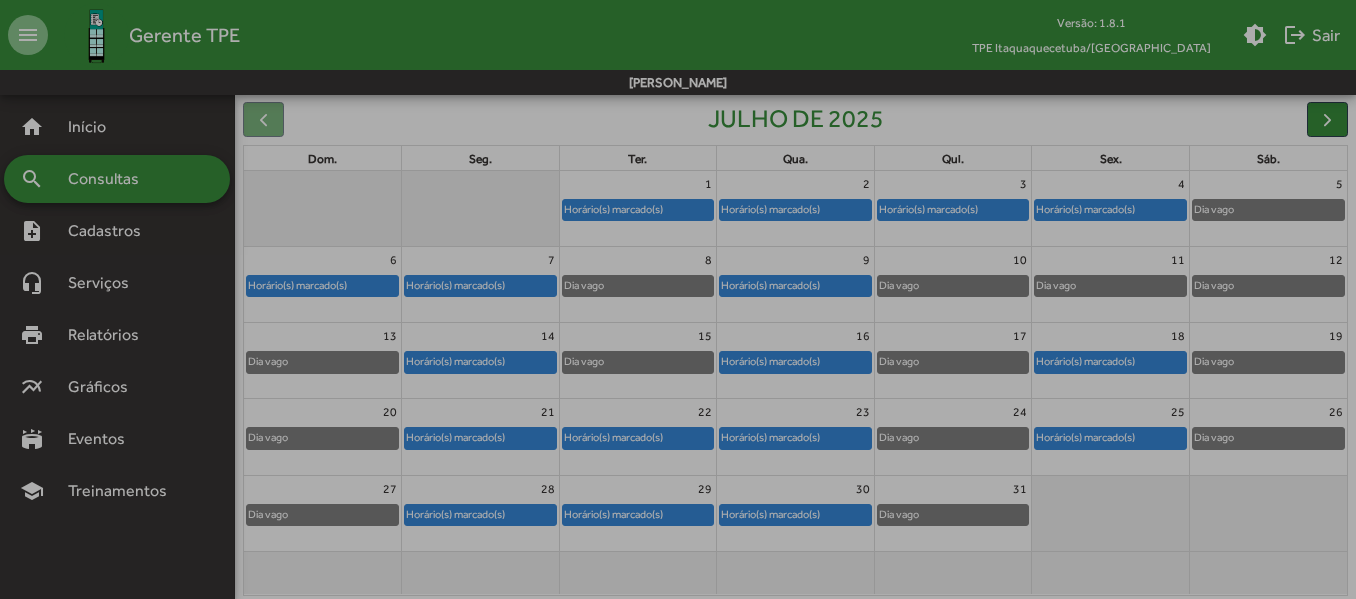click on "clear  Fechar" at bounding box center [678, 524] 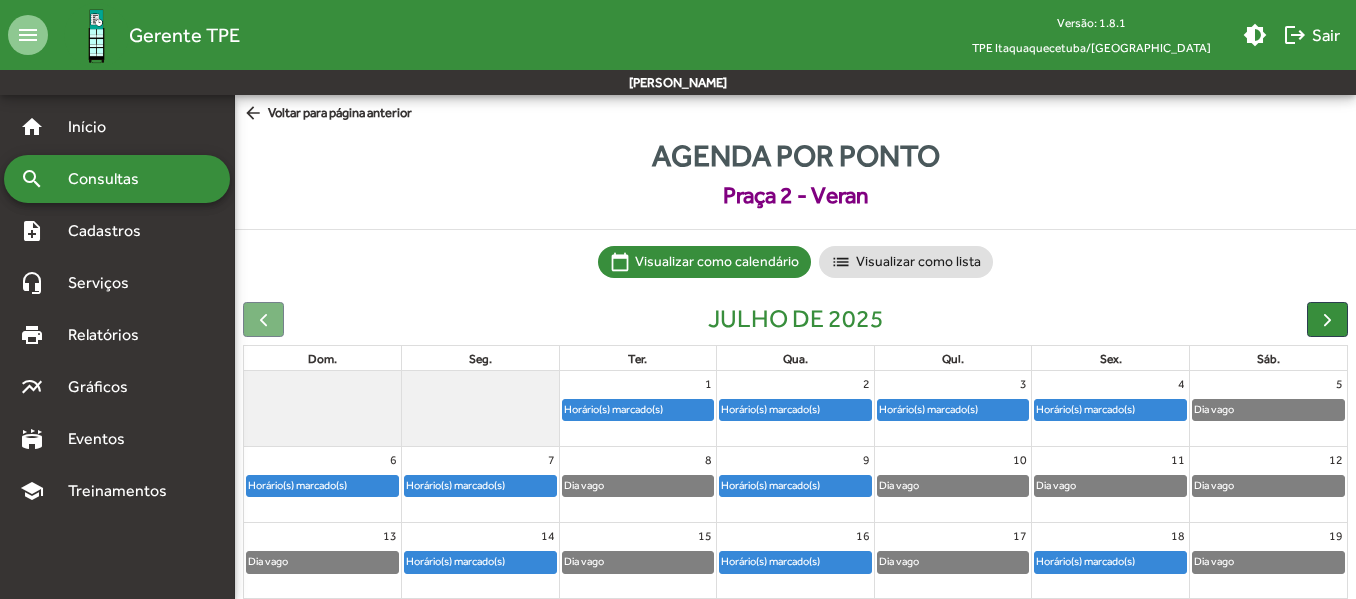 scroll, scrollTop: 200, scrollLeft: 0, axis: vertical 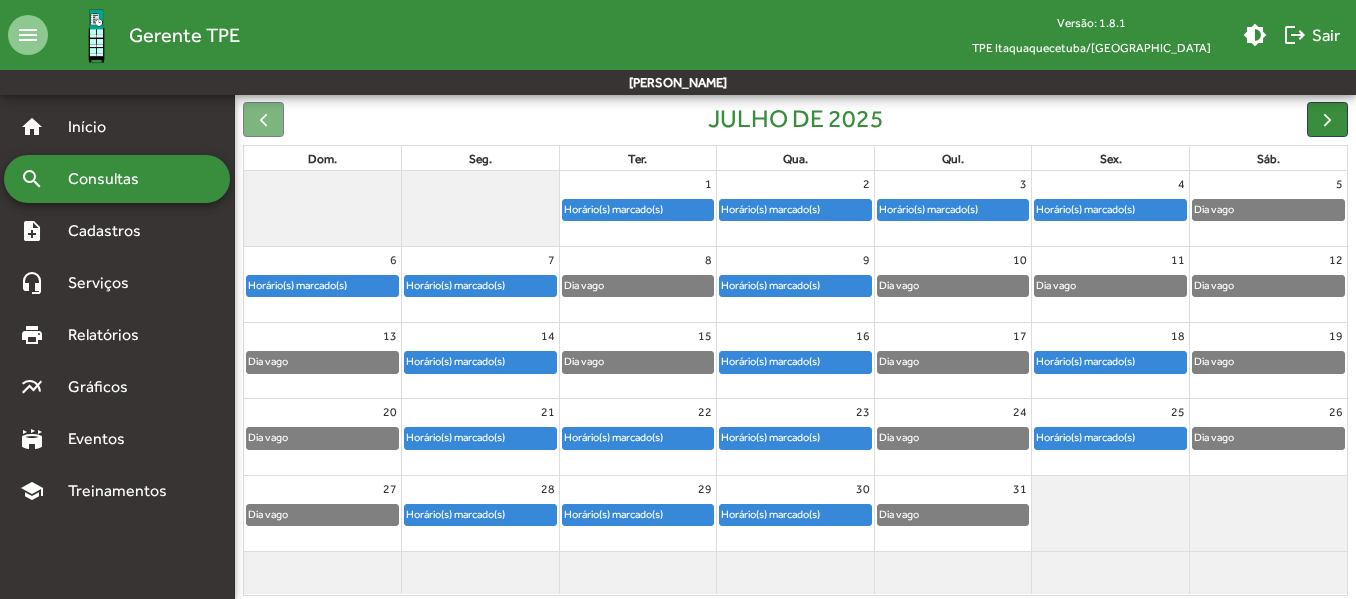 click on "Horário(s) marcado(s)" 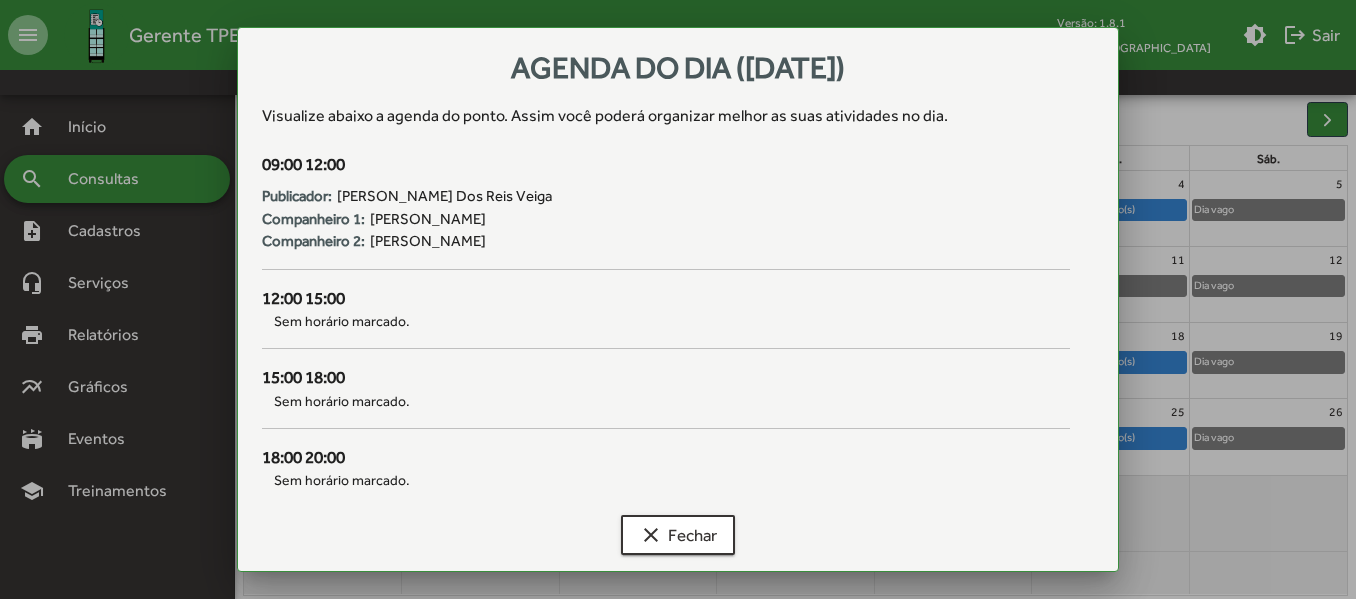 scroll, scrollTop: 0, scrollLeft: 0, axis: both 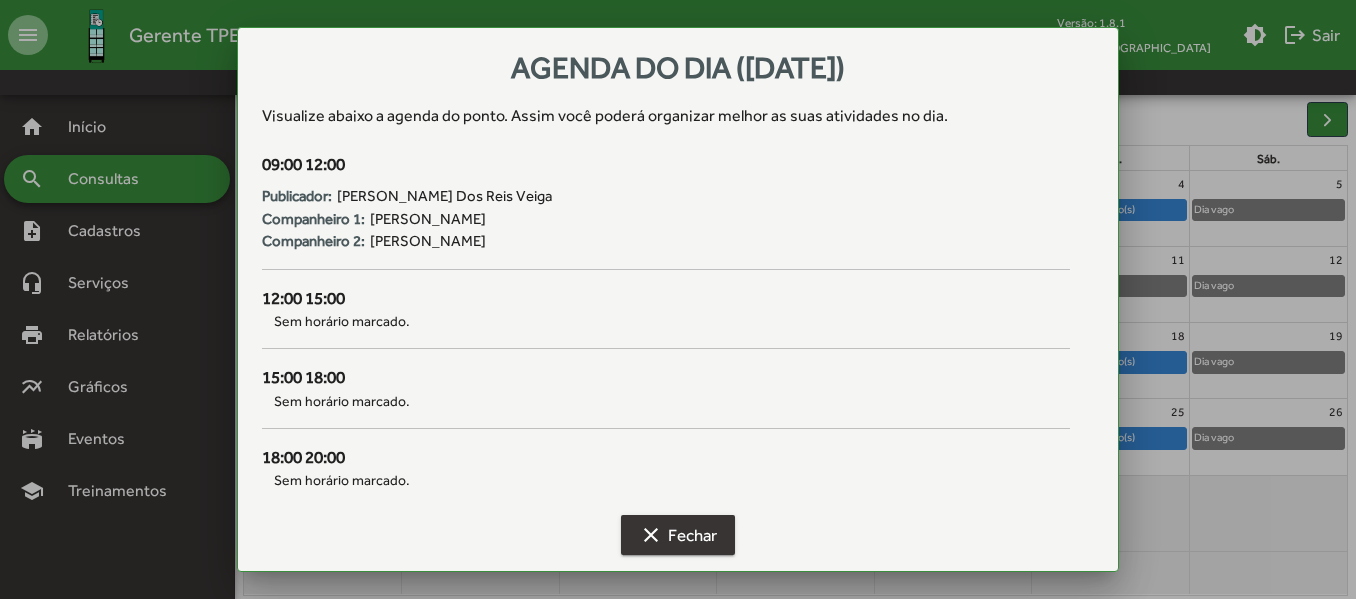 click on "clear  Fechar" at bounding box center (678, 535) 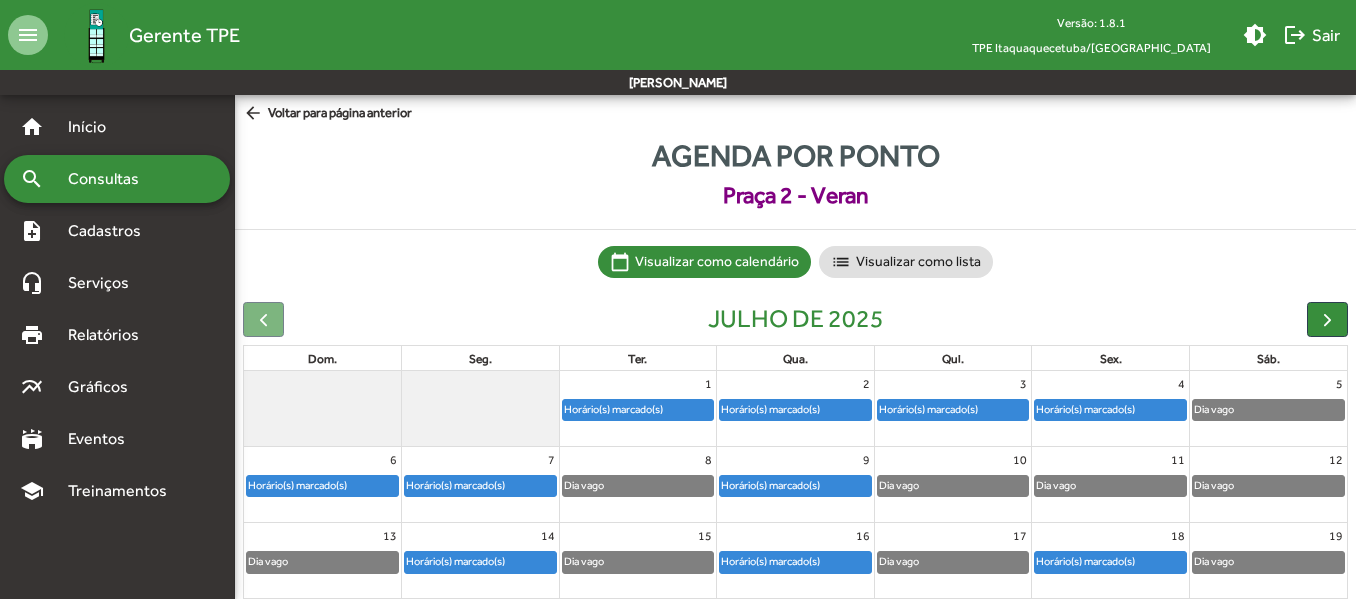 scroll, scrollTop: 200, scrollLeft: 0, axis: vertical 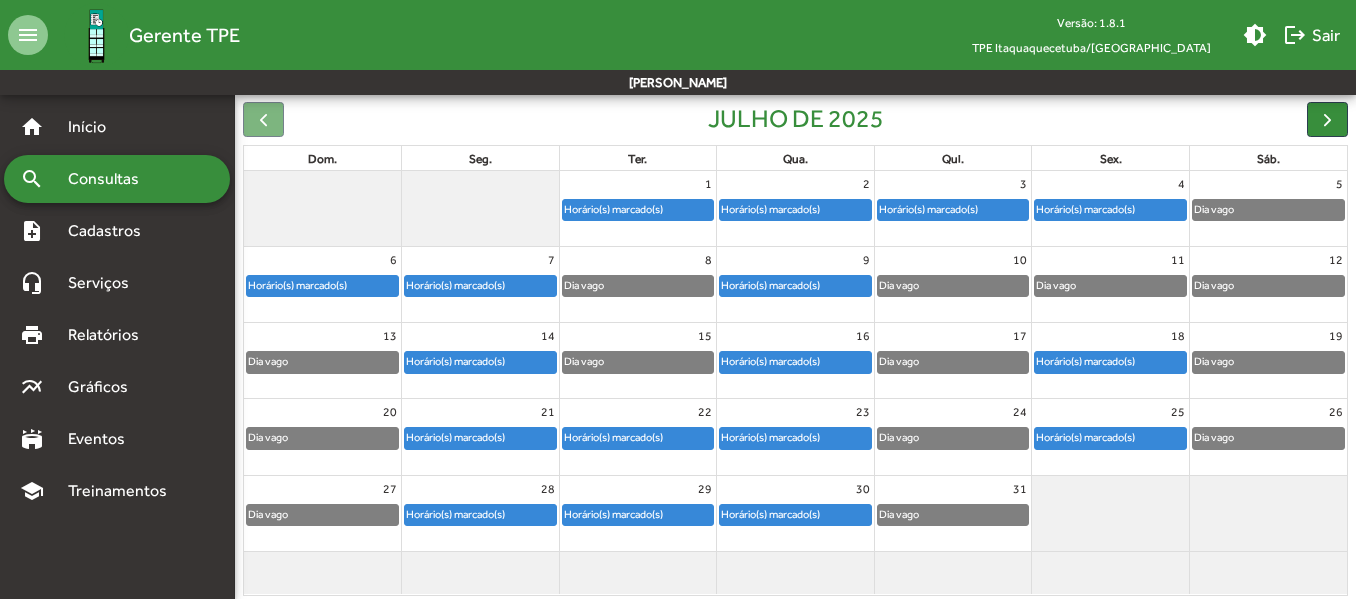click on "Horário(s) marcado(s)" 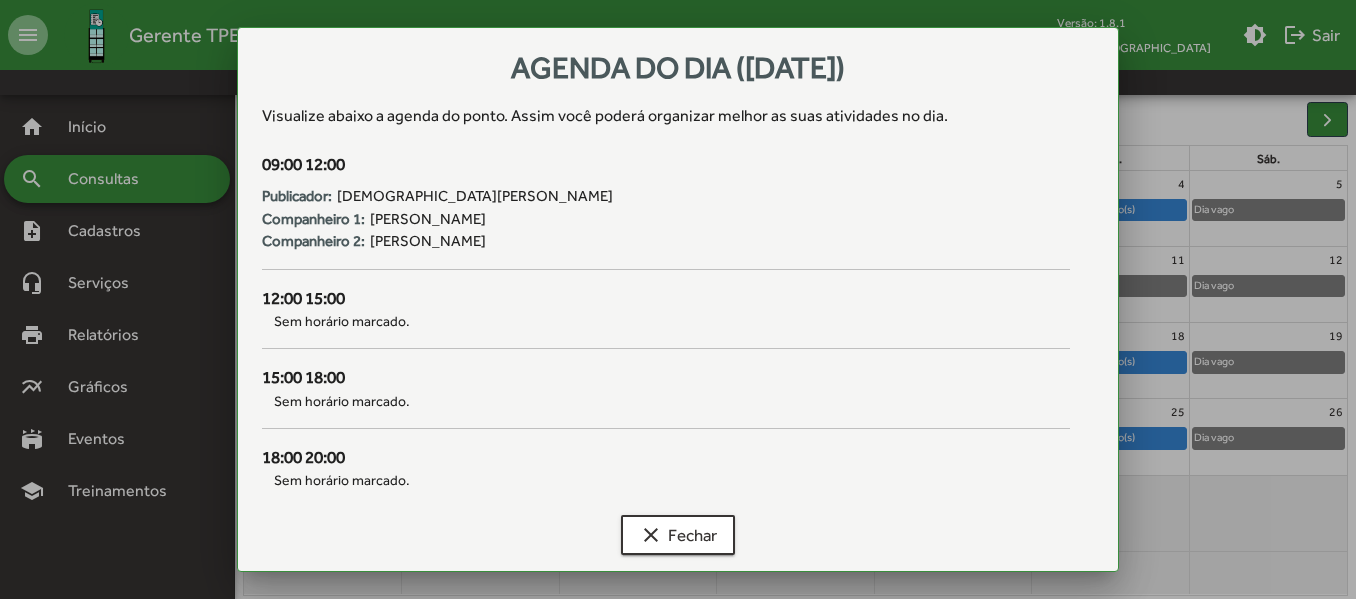 scroll, scrollTop: 0, scrollLeft: 0, axis: both 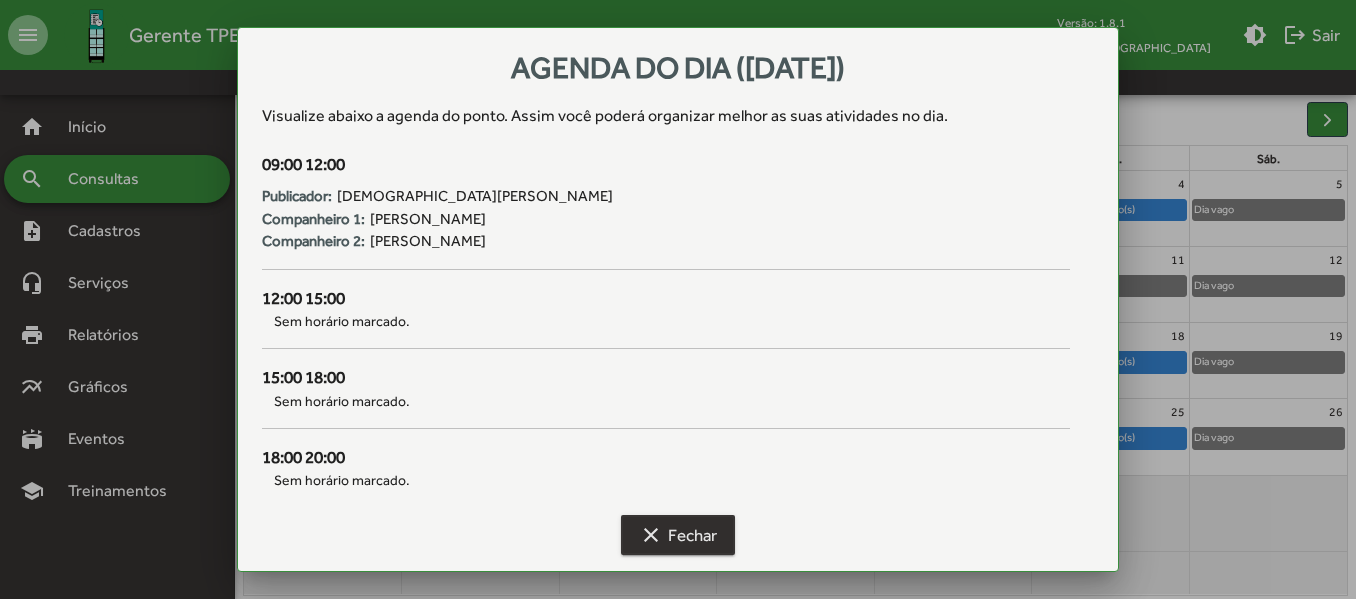 click on "clear  Fechar" at bounding box center [678, 535] 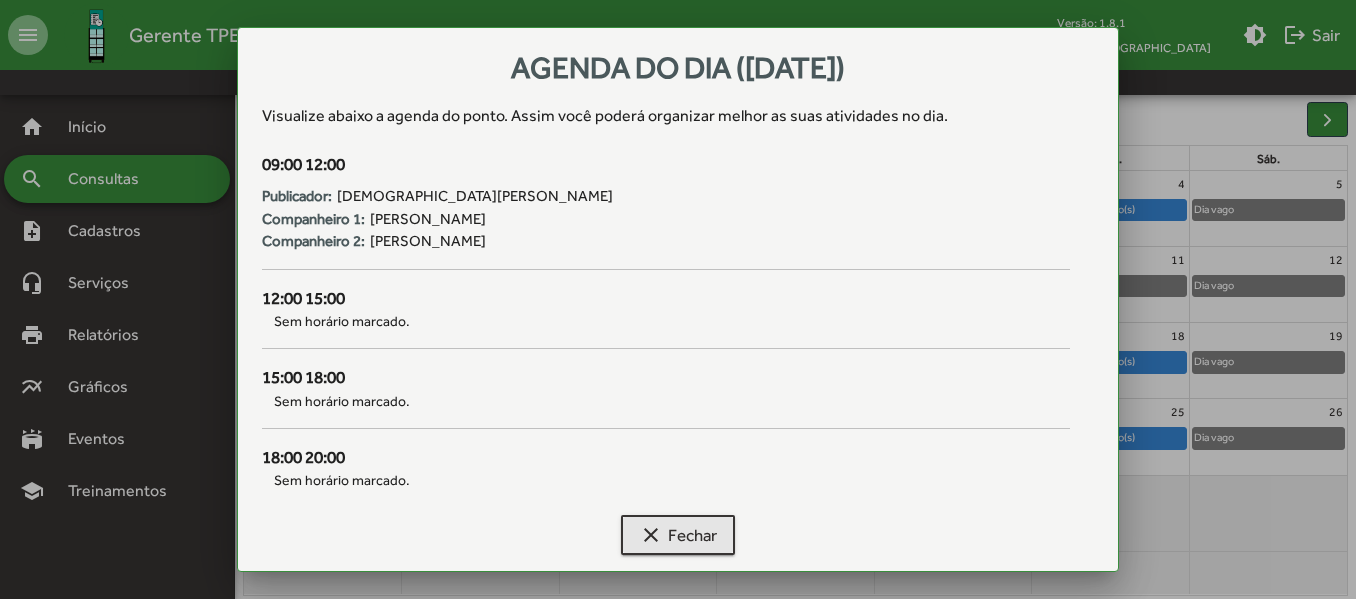 scroll, scrollTop: 200, scrollLeft: 0, axis: vertical 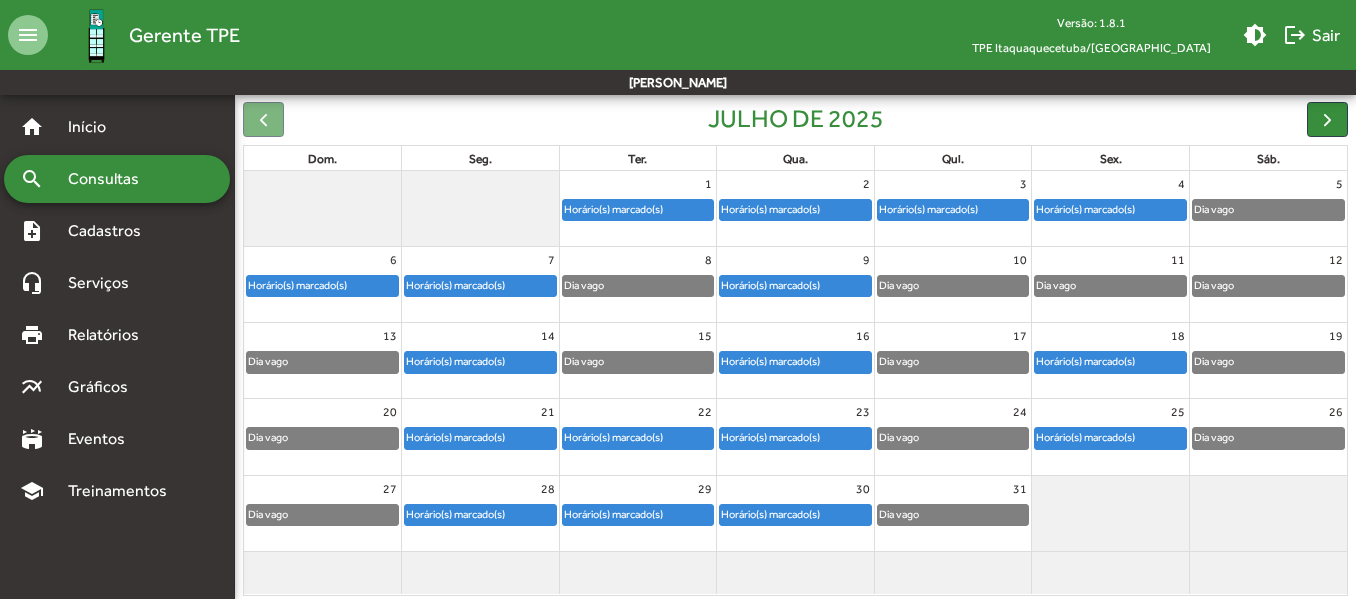 click on "Horário(s) marcado(s)" 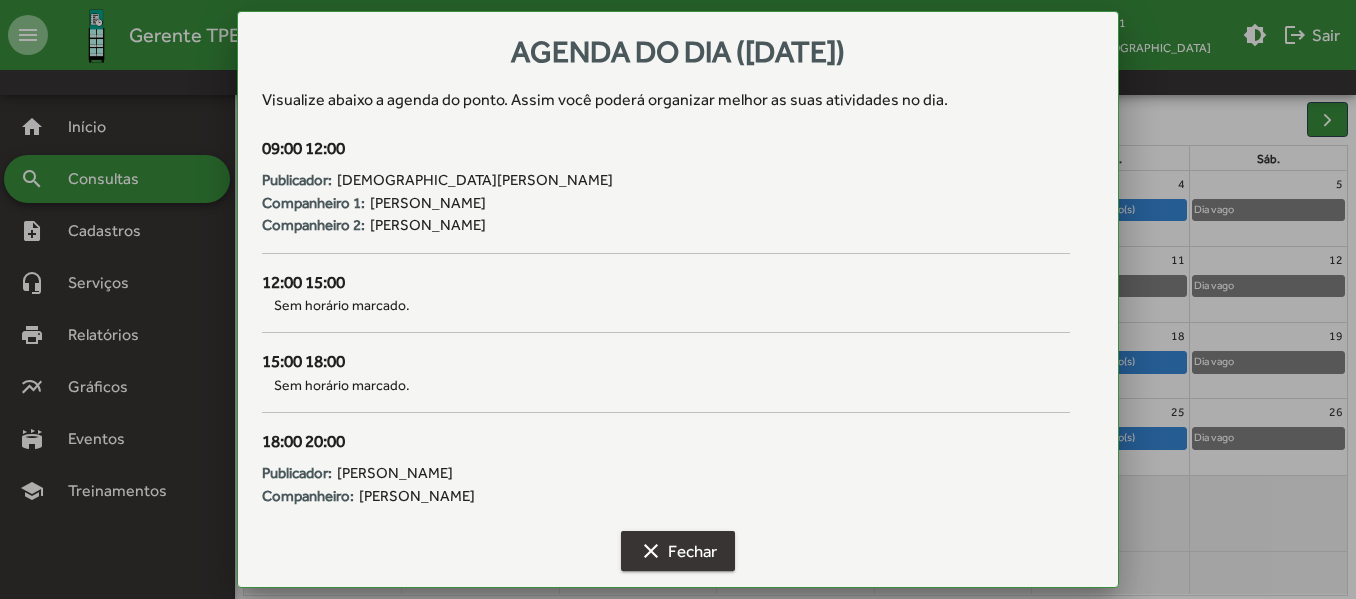 click on "clear  Fechar" at bounding box center (678, 551) 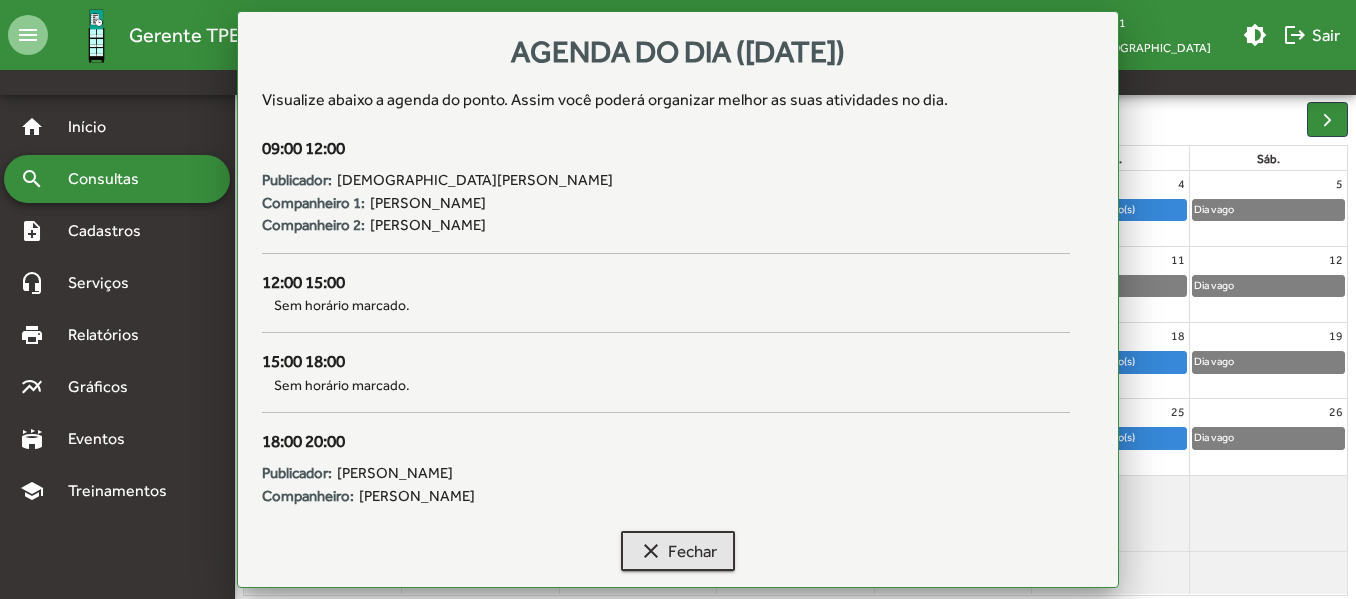 scroll, scrollTop: 200, scrollLeft: 0, axis: vertical 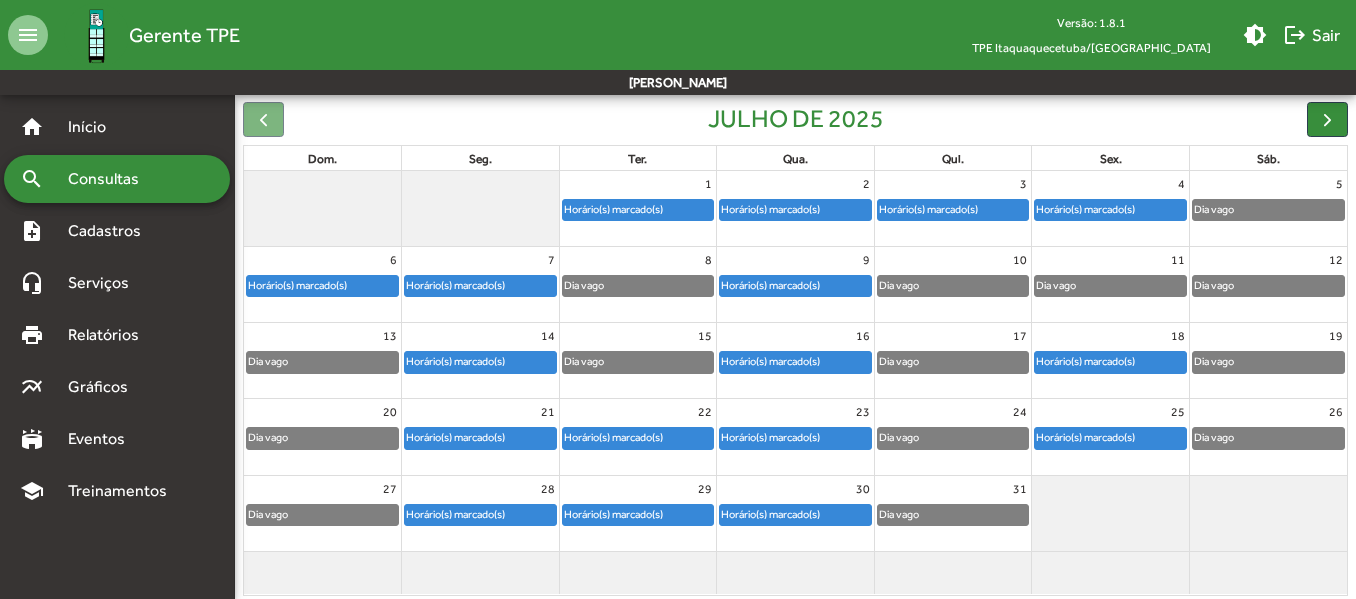 click on "Horário(s) marcado(s)" 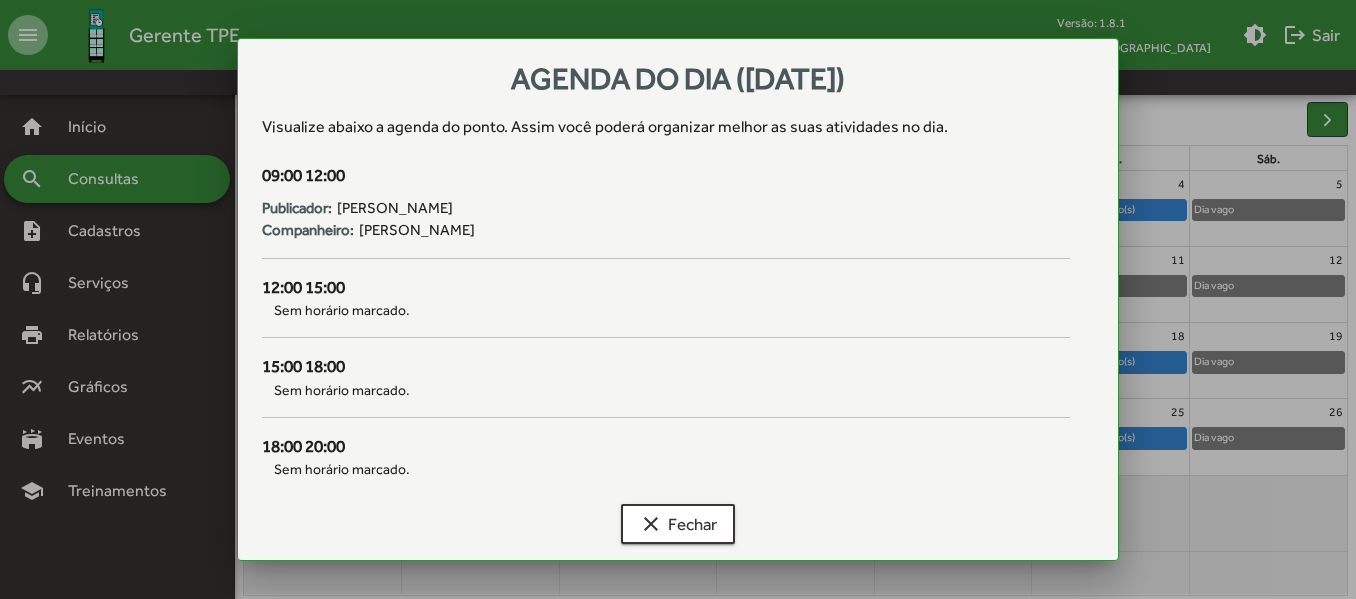 scroll, scrollTop: 0, scrollLeft: 0, axis: both 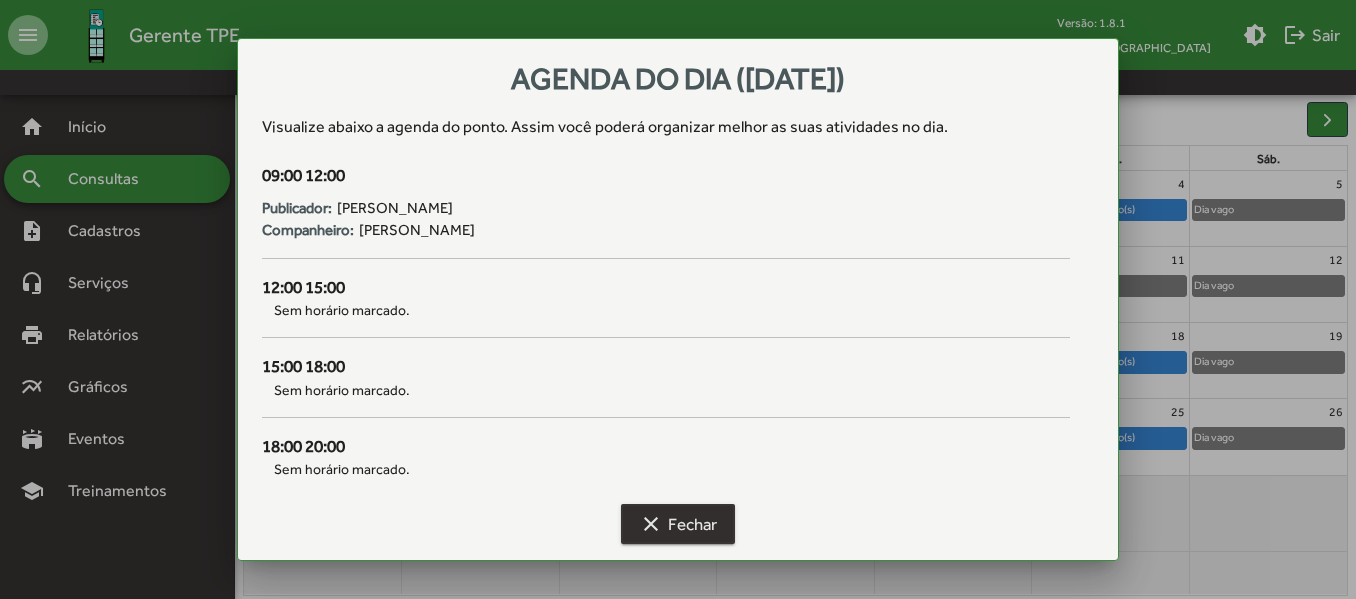 click on "clear  Fechar" at bounding box center [678, 524] 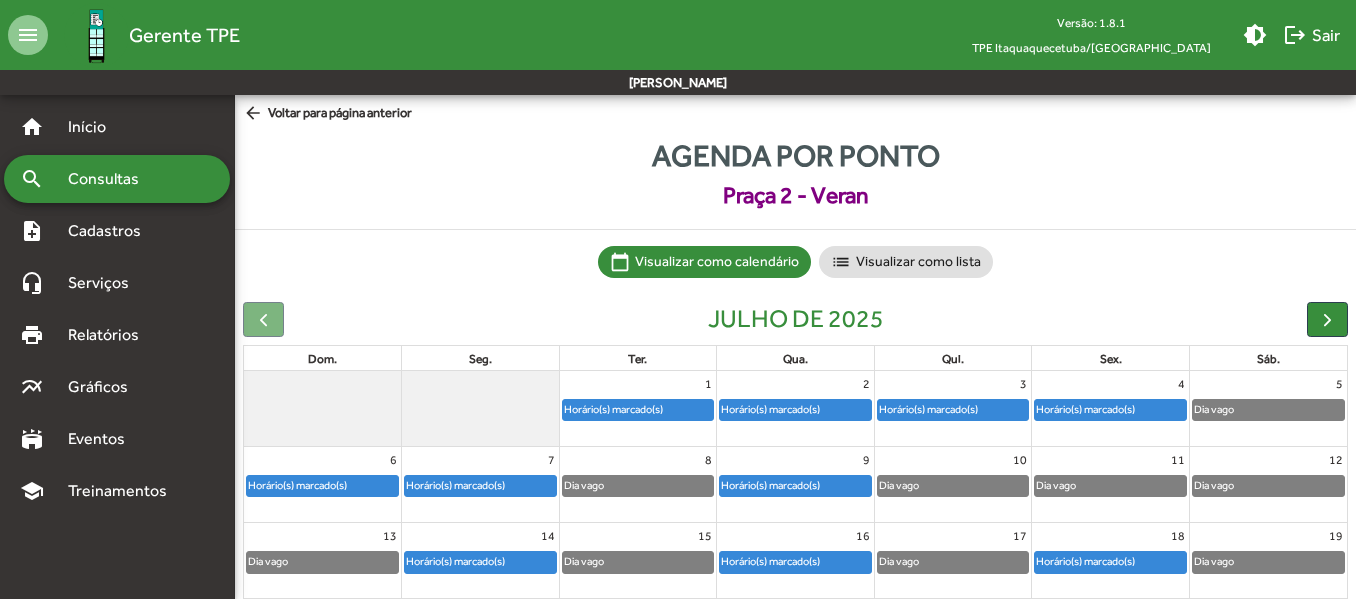 scroll, scrollTop: 200, scrollLeft: 0, axis: vertical 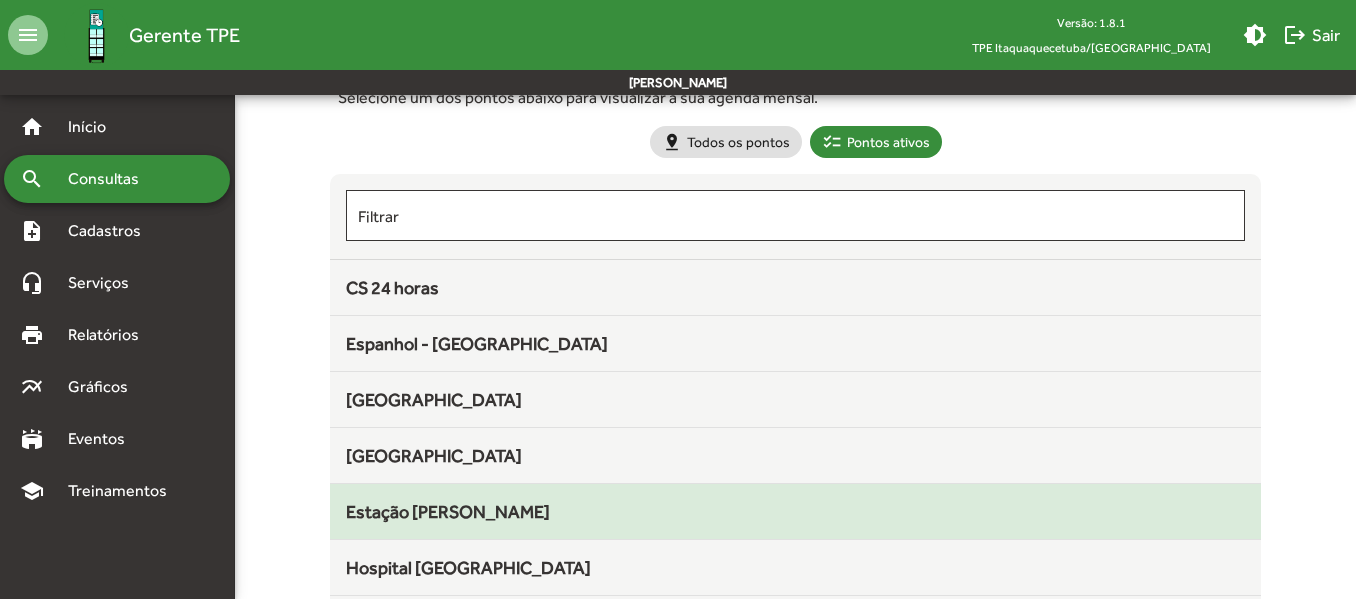 click on "Estação [PERSON_NAME]" 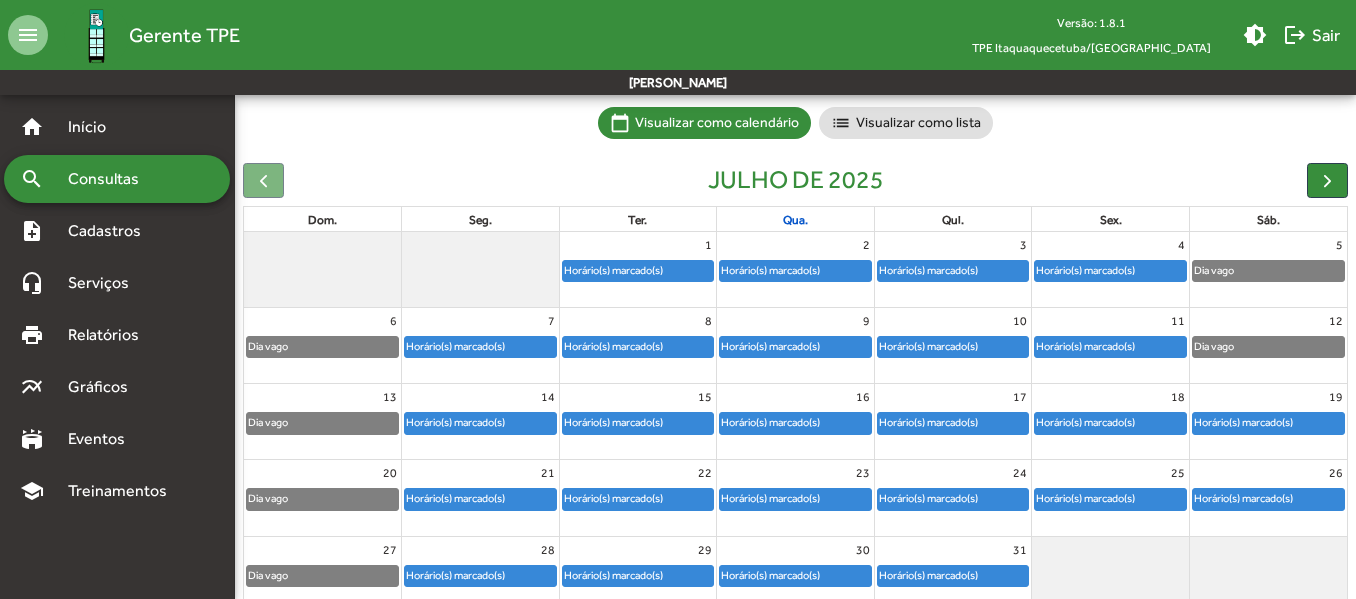 scroll, scrollTop: 200, scrollLeft: 0, axis: vertical 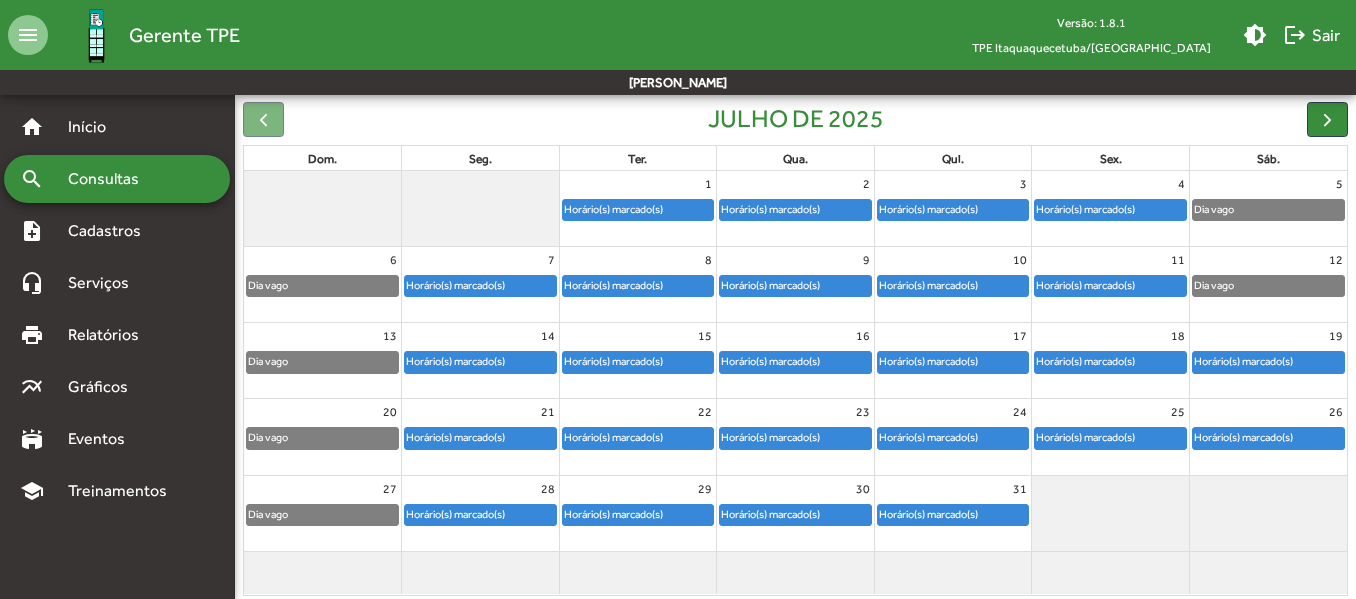 click on "Horário(s) marcado(s)" 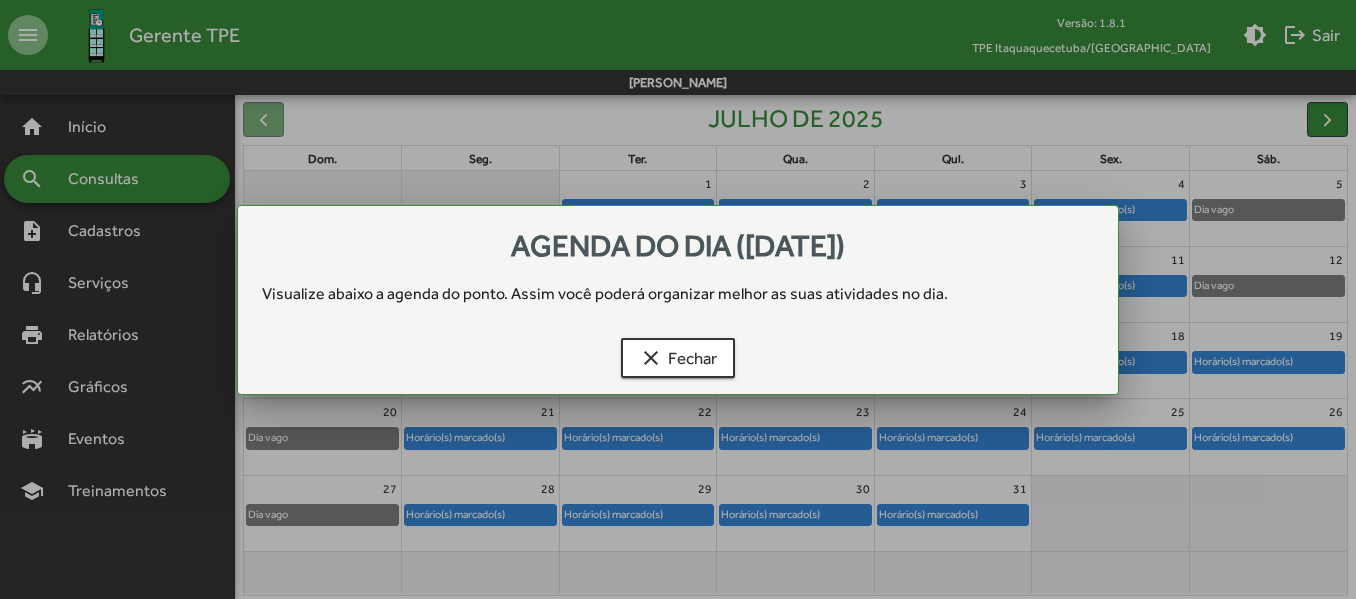 scroll, scrollTop: 0, scrollLeft: 0, axis: both 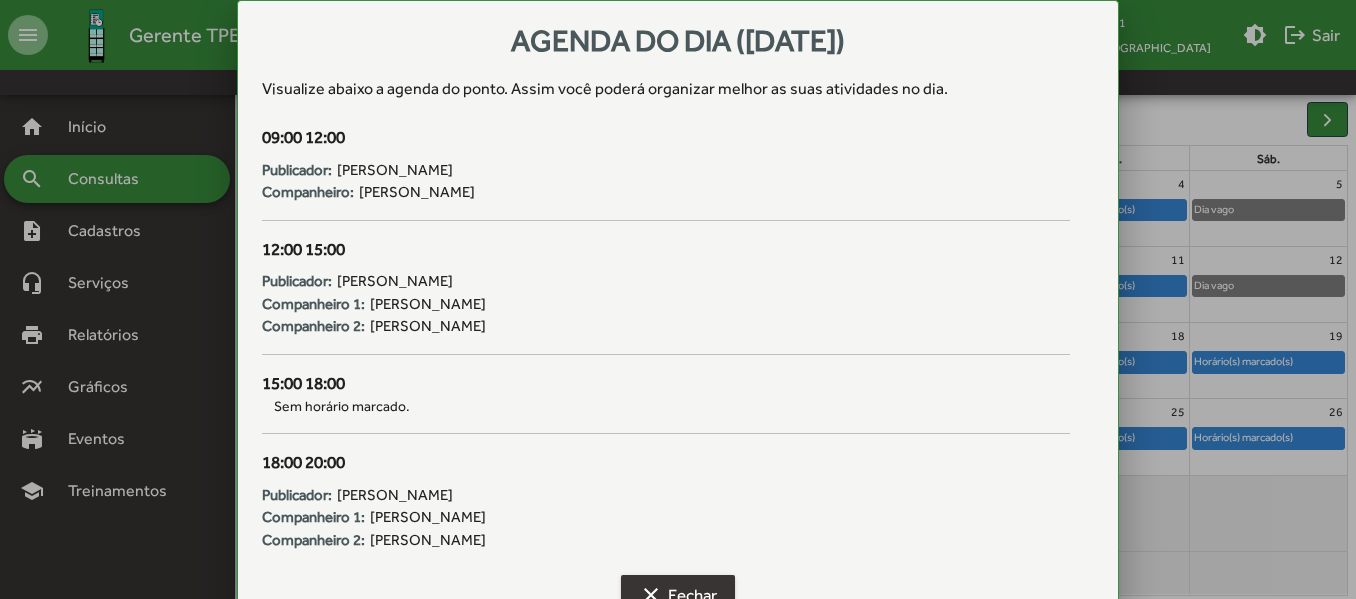click on "clear  Fechar" at bounding box center (678, 595) 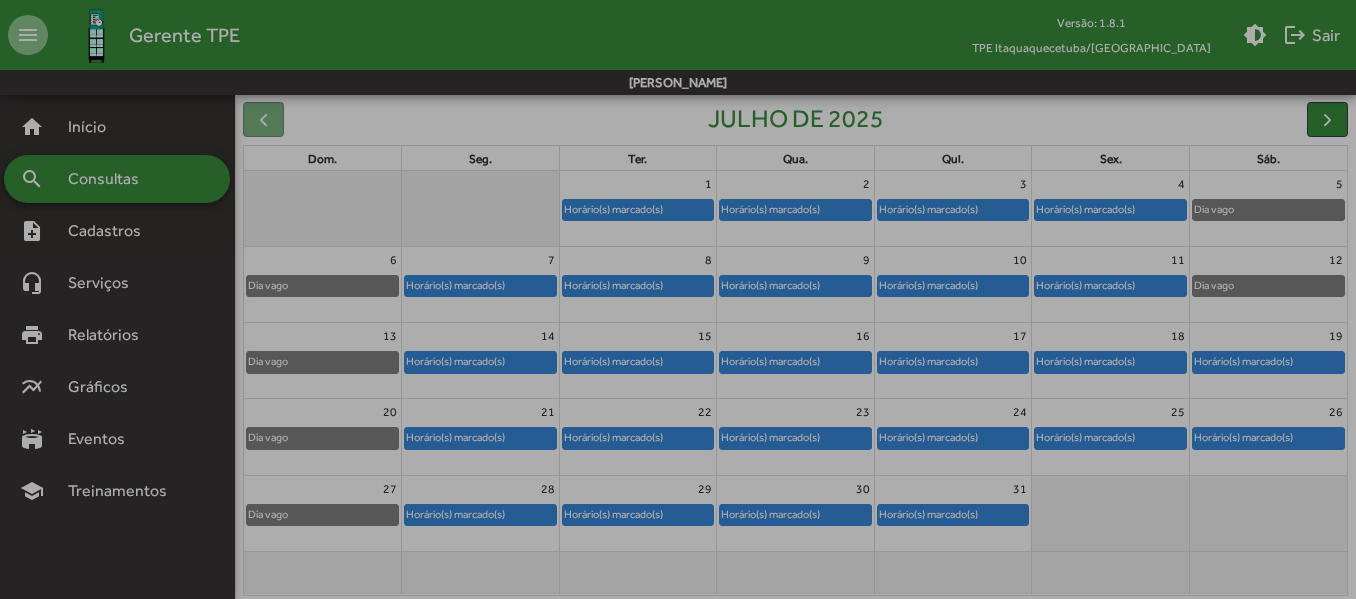 click on "clear  Fechar" at bounding box center (678, 595) 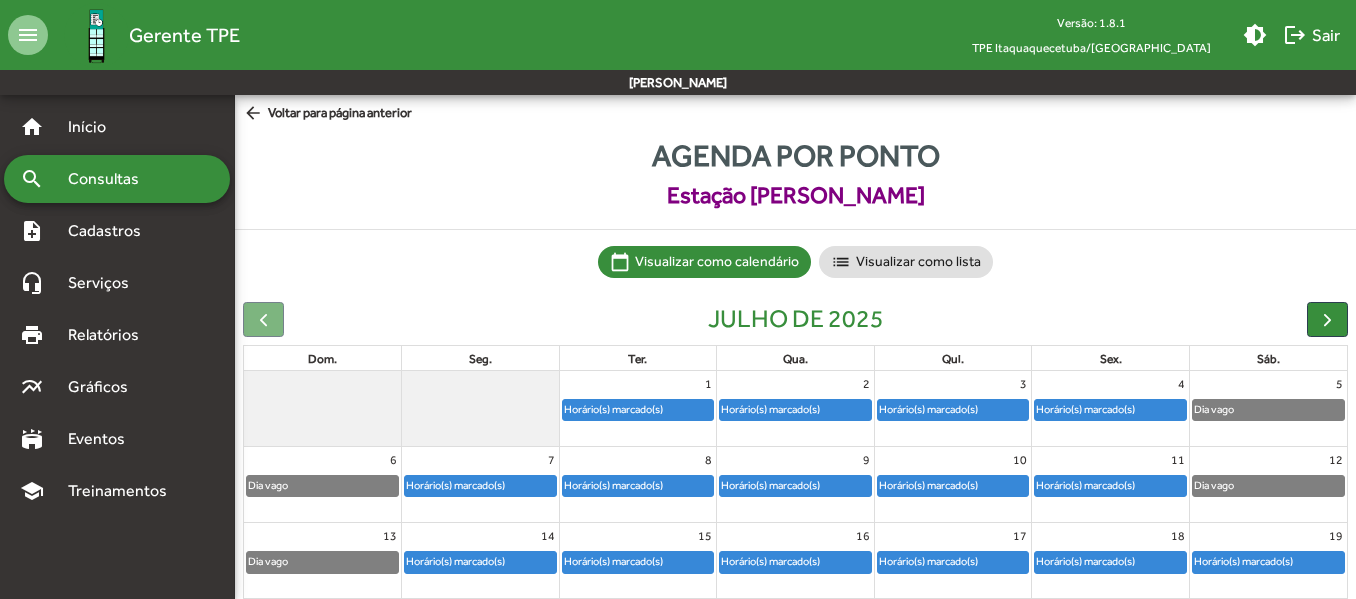 scroll, scrollTop: 200, scrollLeft: 0, axis: vertical 